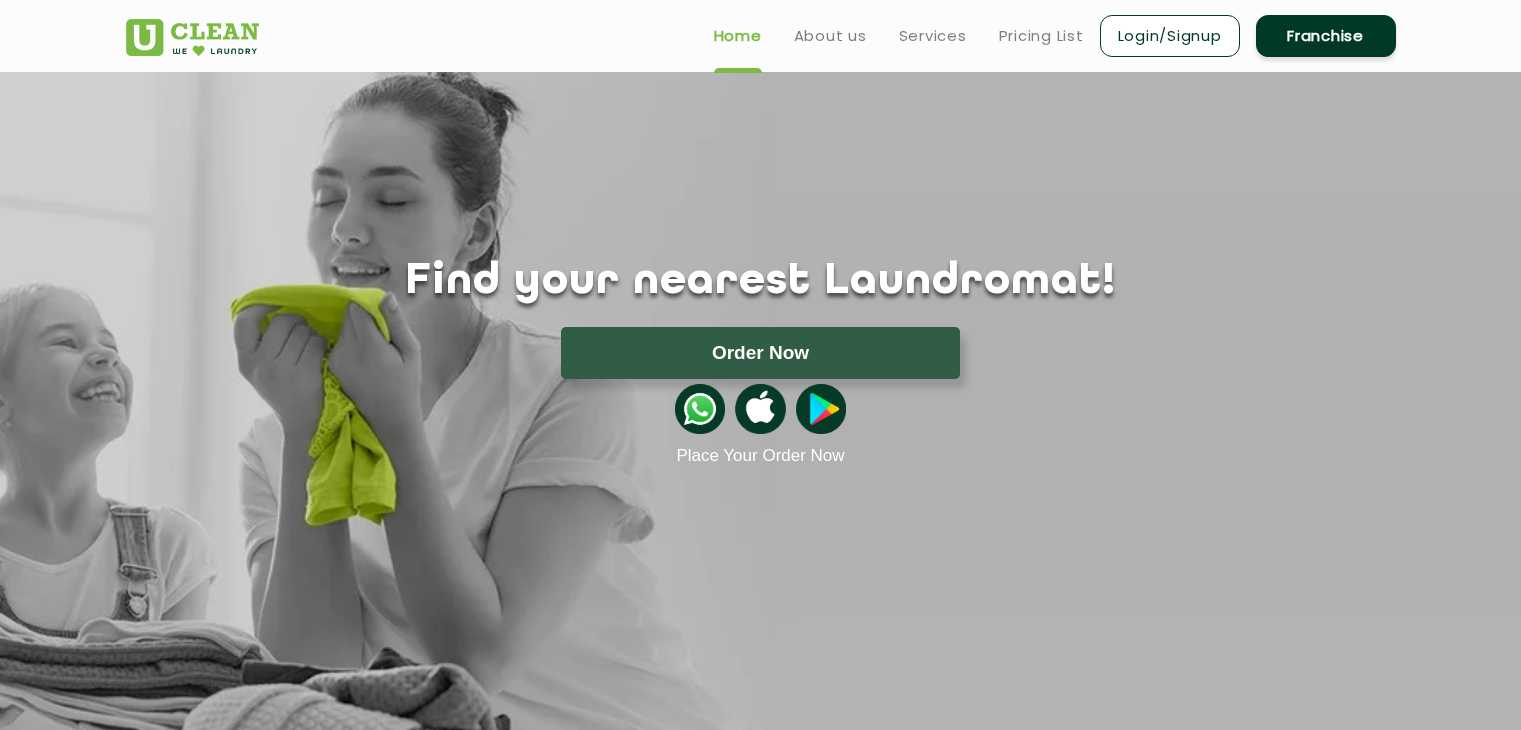 scroll, scrollTop: 0, scrollLeft: 0, axis: both 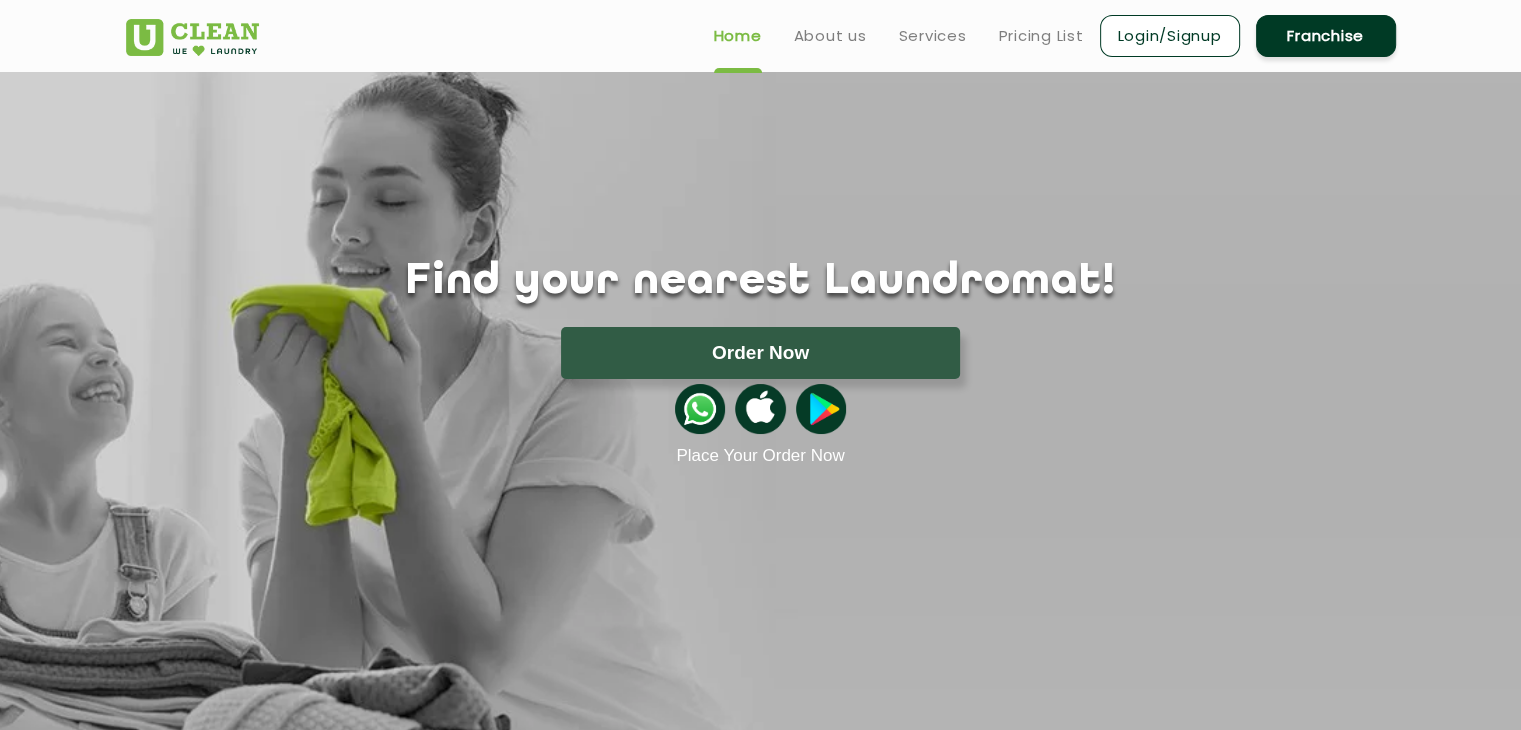 drag, startPoint x: 1535, startPoint y: 56, endPoint x: 1491, endPoint y: 25, distance: 53.823788 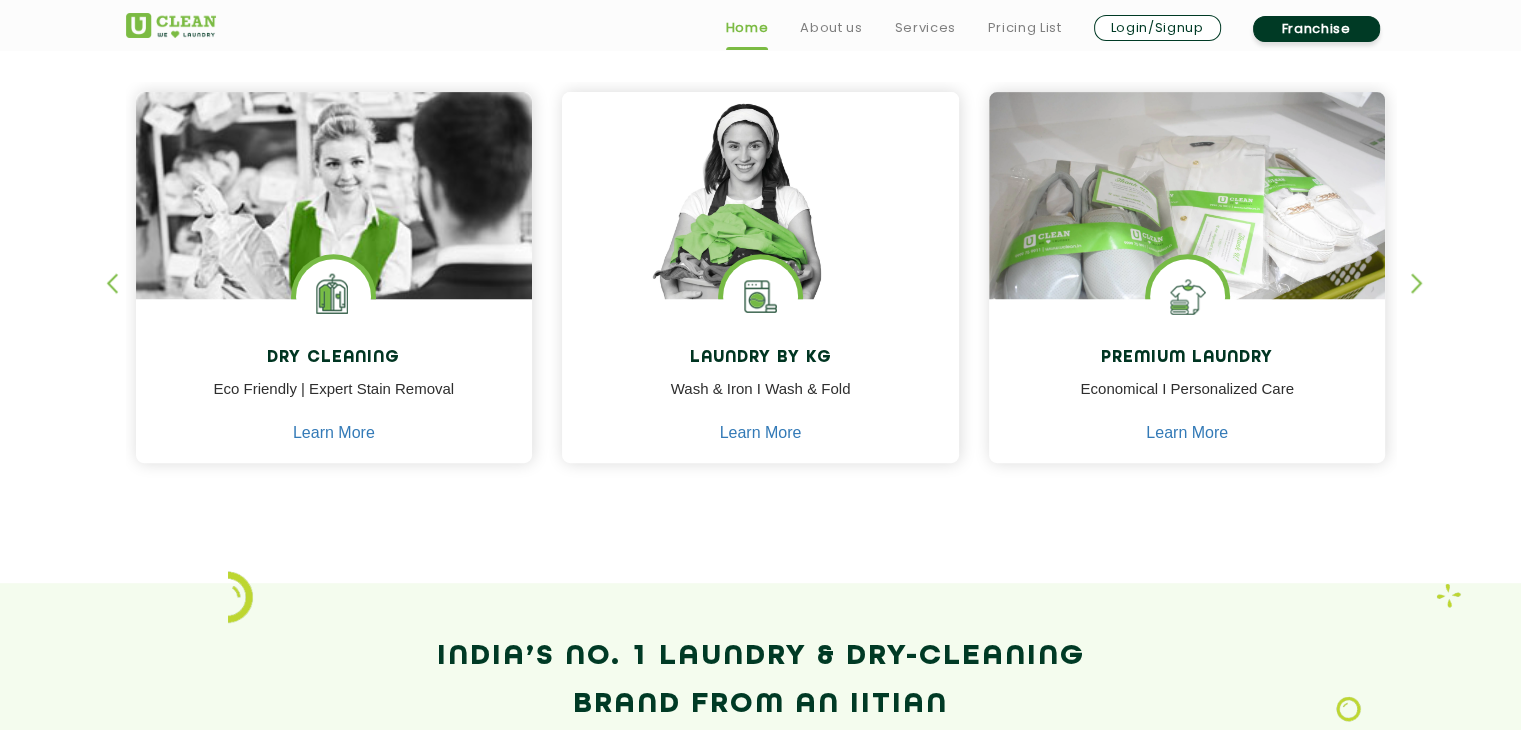 scroll, scrollTop: 864, scrollLeft: 0, axis: vertical 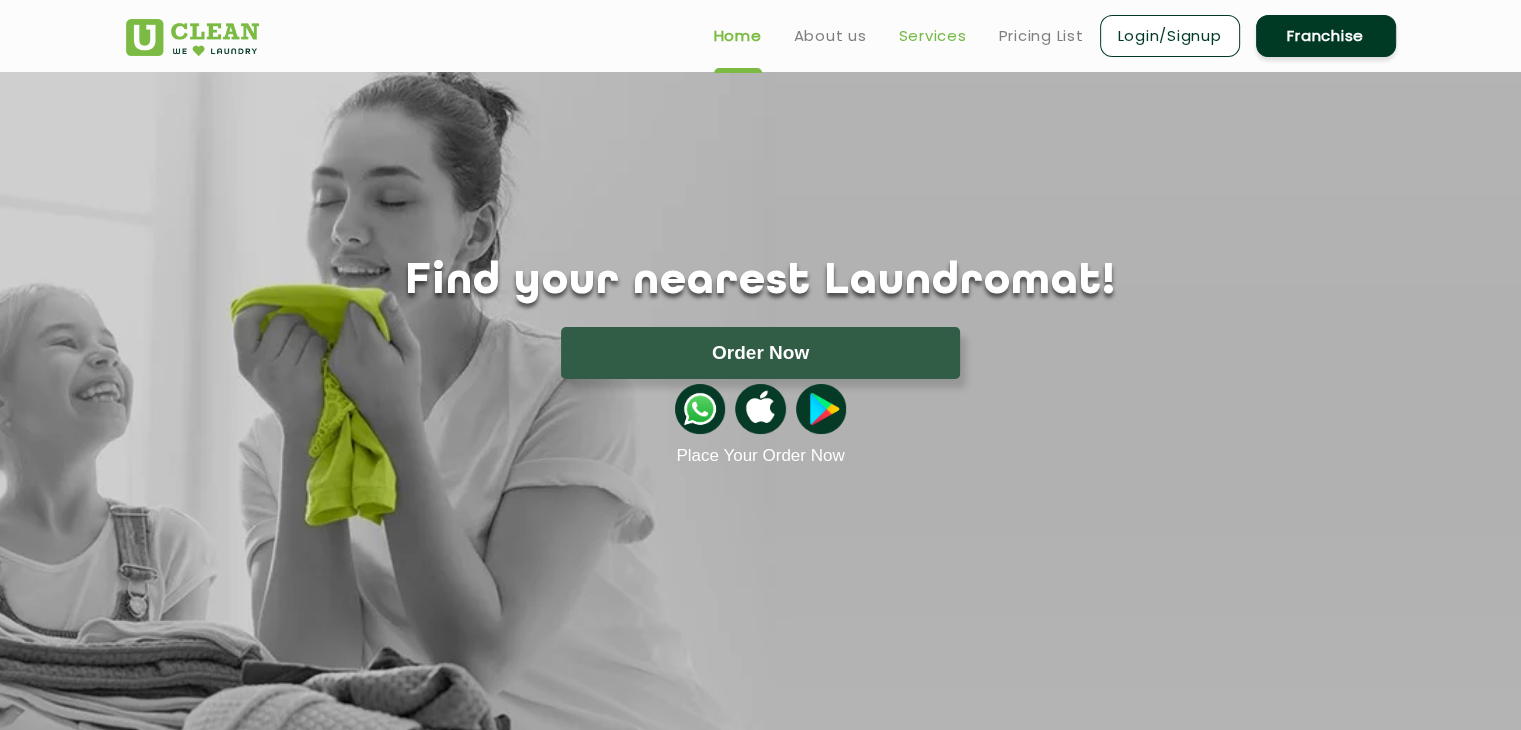 click on "Services" at bounding box center [933, 36] 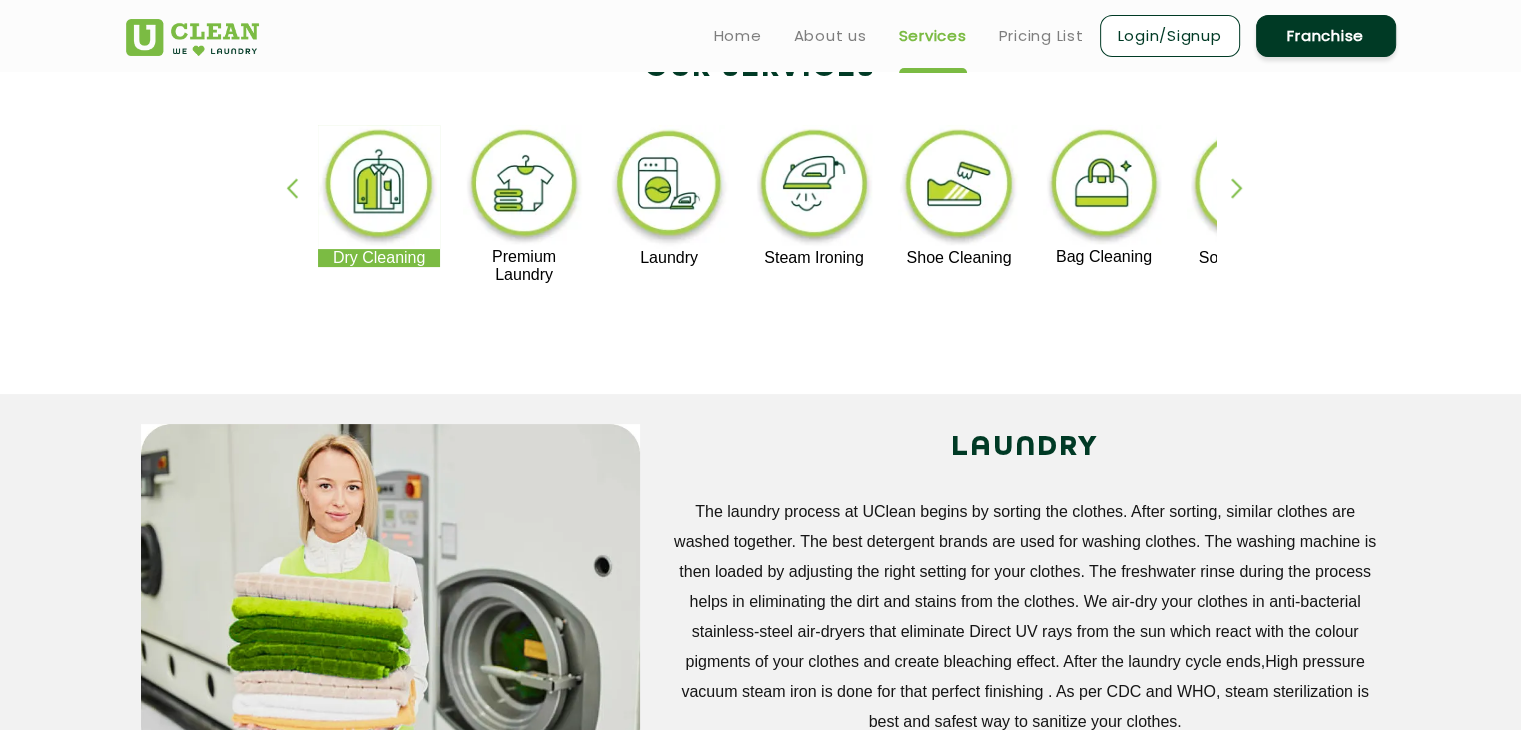 scroll, scrollTop: 344, scrollLeft: 0, axis: vertical 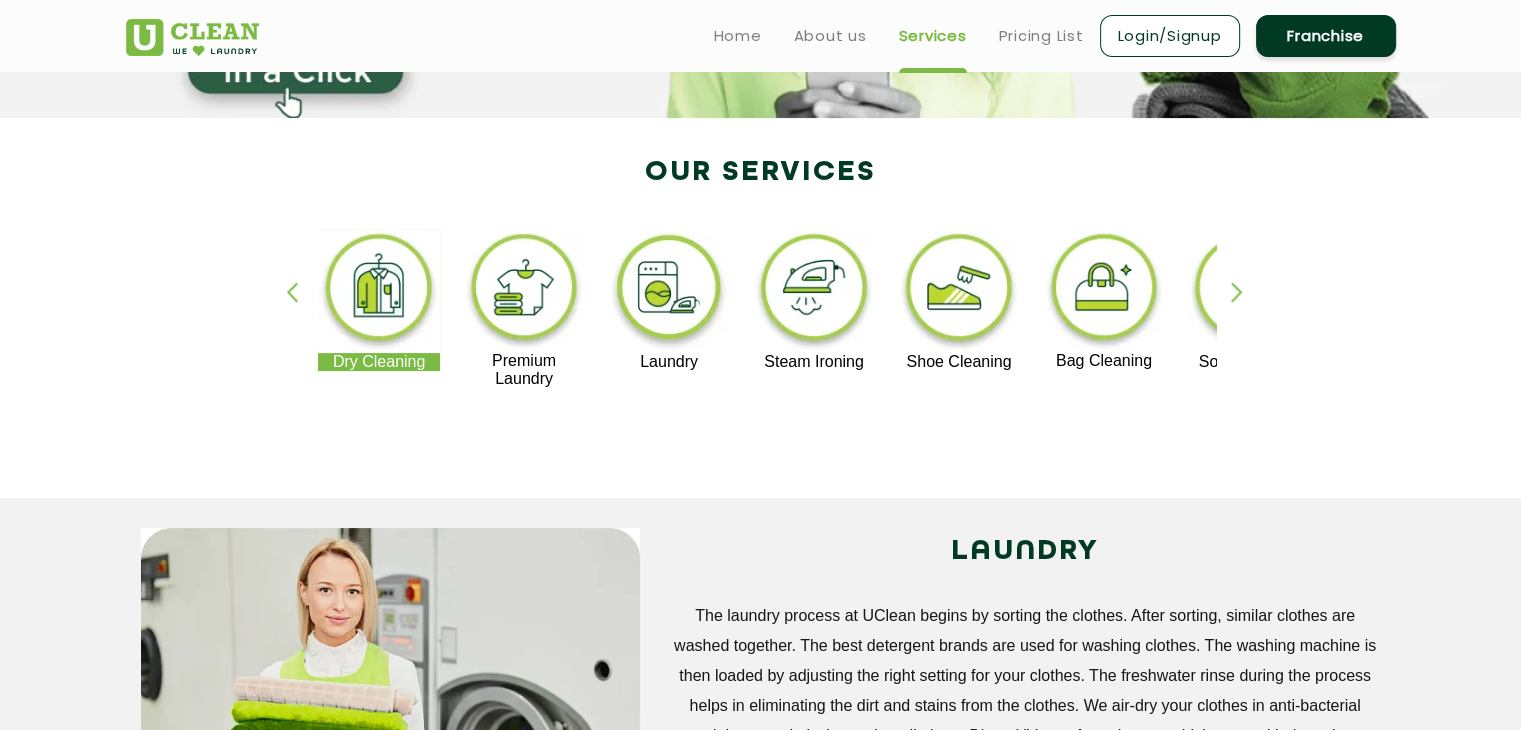 click at bounding box center [1246, 309] 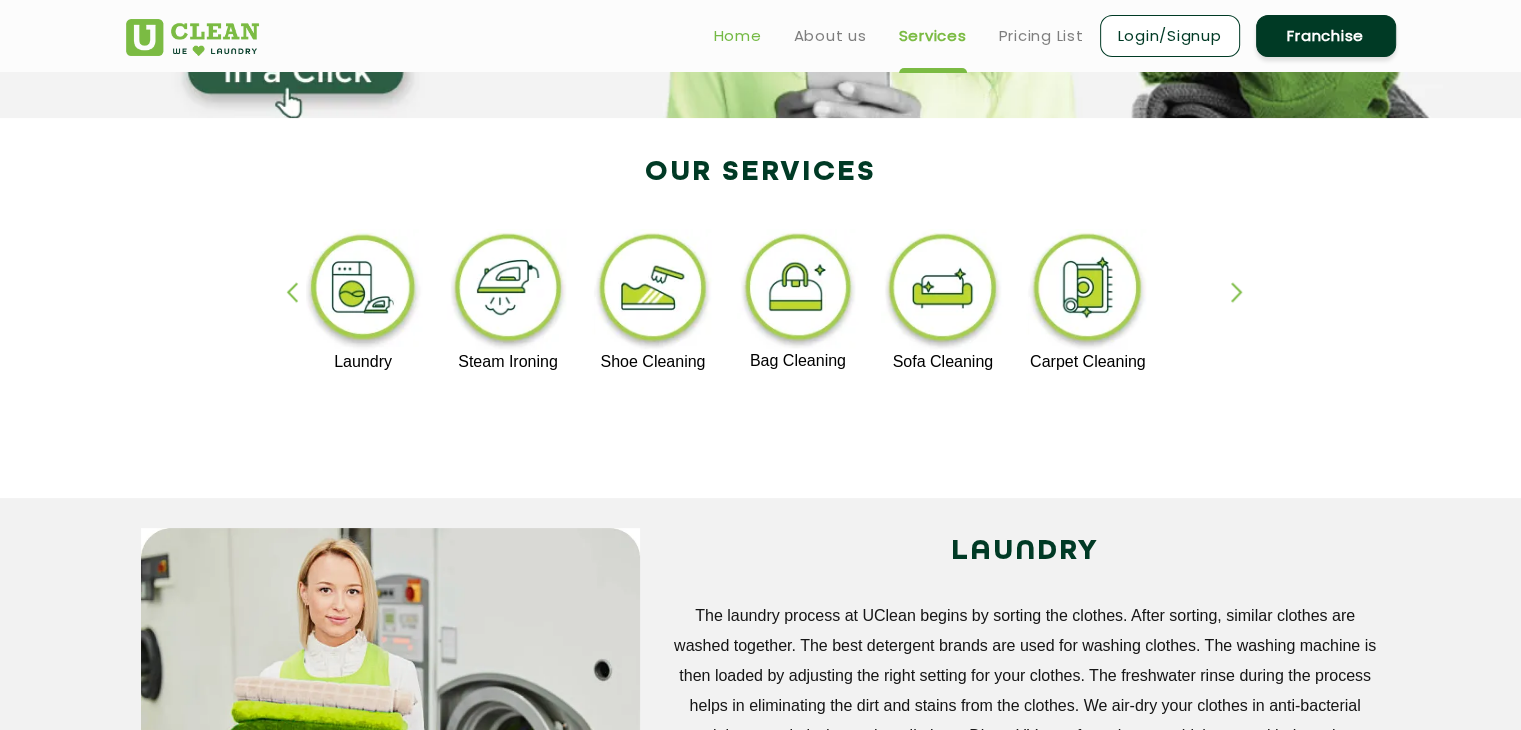 click on "Home" at bounding box center [738, 36] 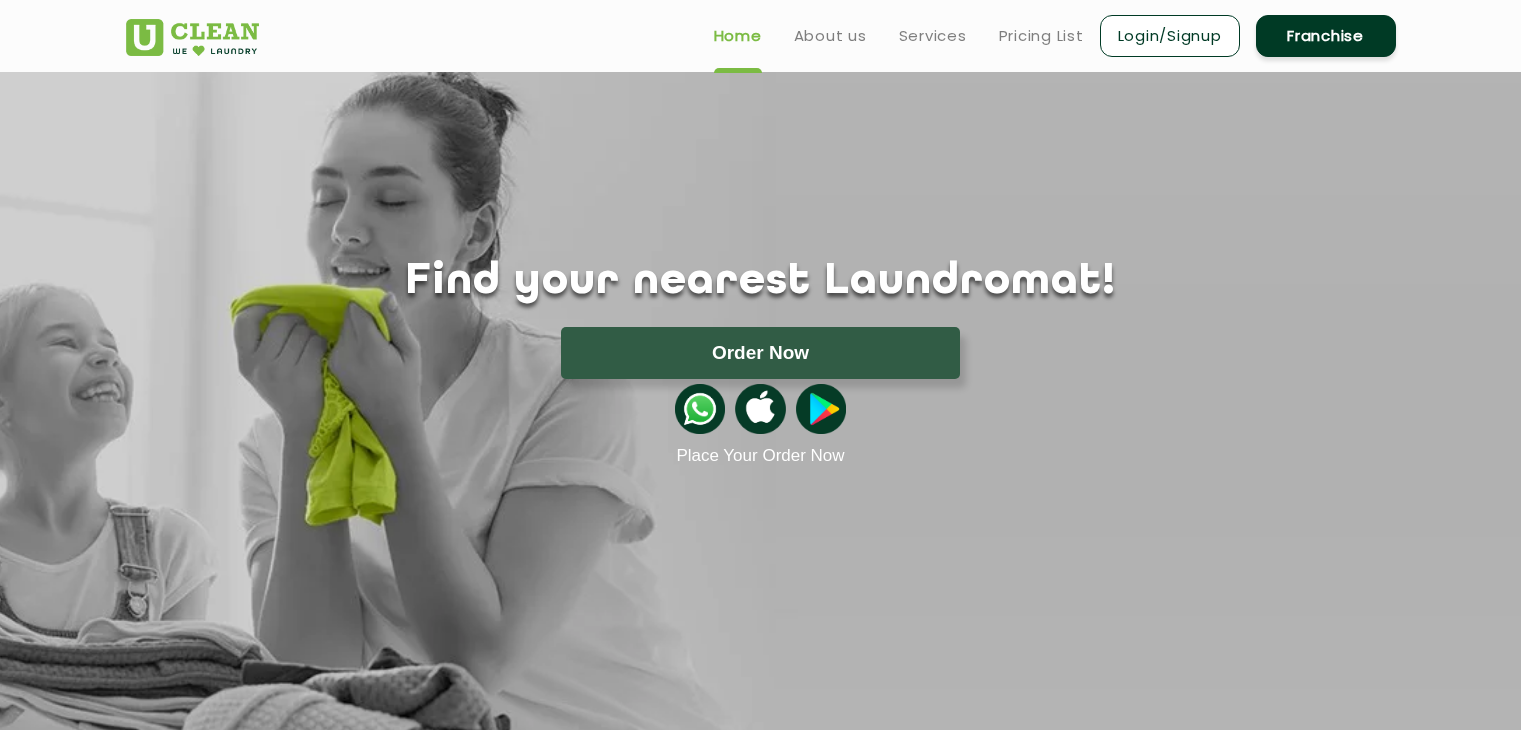 scroll, scrollTop: 0, scrollLeft: 0, axis: both 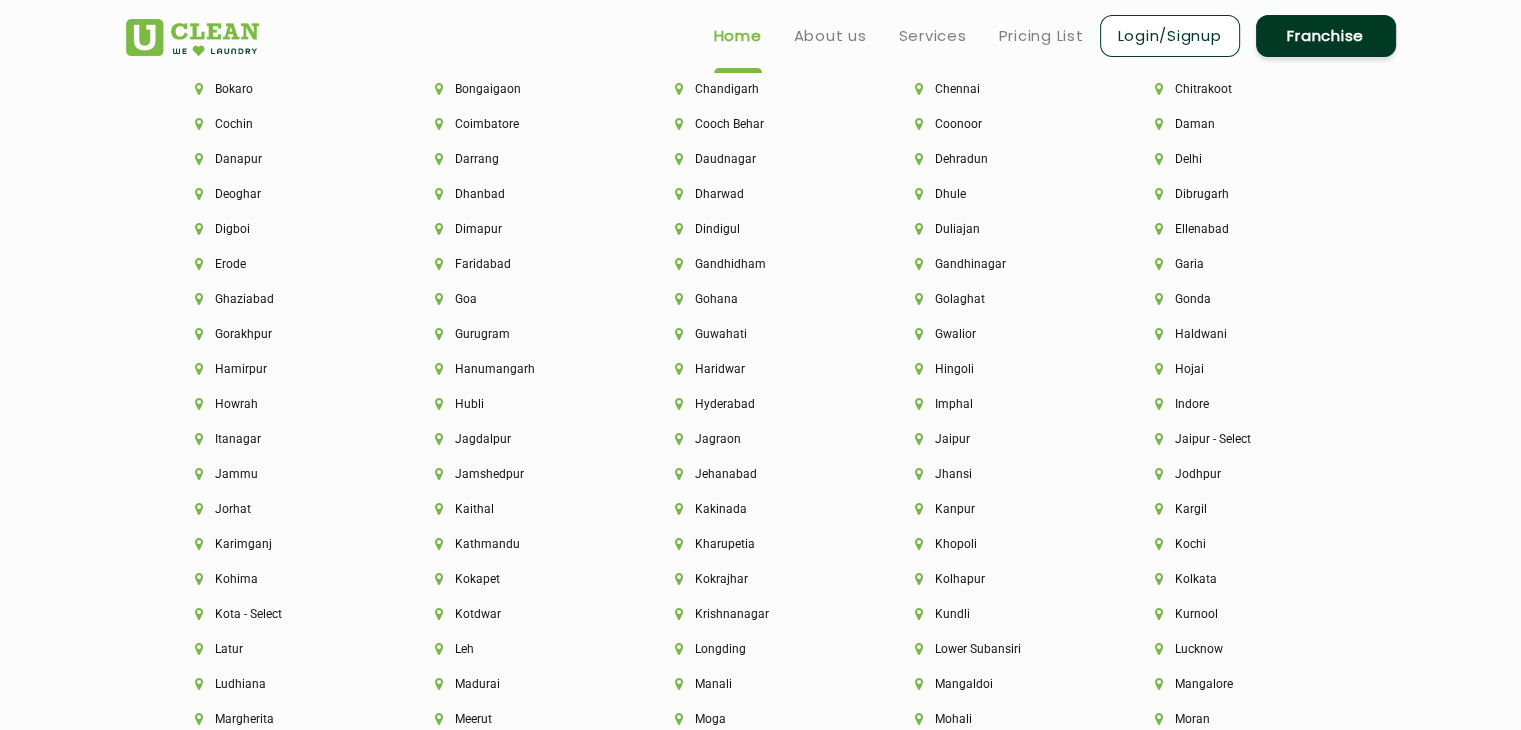 click on "Cities We Deliver to Aalo Agartala Agra Ahmedabad Akola Aligarh Alwar - UClean Select Amravati Aurangabad Ayodhya Bahadurgarh Bahraich Baleswar Baramulla Bareilly Barmer Barpeta Bathinda Belgaum Bengaluru Berhampur Bettiah Bhagalpur Bhilwara Bhiwadi Bhopal Bhubaneshwar Bidar Bikaner Bilaspur Bokaro Bongaigaon Chandigarh Chennai Chitrakoot Cochin Coimbatore Cooch Behar Coonoor Daman Danapur Darrang Daudnagar Dehradun Delhi Deoghar Dhanbad Dharwad Dhule Dibrugarh Digboi Dimapur Dindigul Duliajan Ellenabad Erode Faridabad Gandhidham Gandhinagar Garia Ghaziabad Goa Gohana Golaghat Gonda Gorakhpur Gurugram Guwahati Gwalior Haldwani Hamirpur Hanumangarh Haridwar Hingoli Hojai Howrah Hubli Hyderabad Imphal Indore Itanagar Jagdalpur Jagraon Jaipur Jaipur - Select Jammu Jamshedpur Jehanabad Jhansi Jodhpur Jorhat Kaithal Kakinada Kanpur Kargil Karimganj Kathmandu Kharupetia Khopoli Kochi Kohima Kokapet Kokrajhar Kolhapur Kolkata Kota - Select Kotdwar Krishnanagar Kundli Kurnool Latur Leh Longding Lower Subansiri Manali" 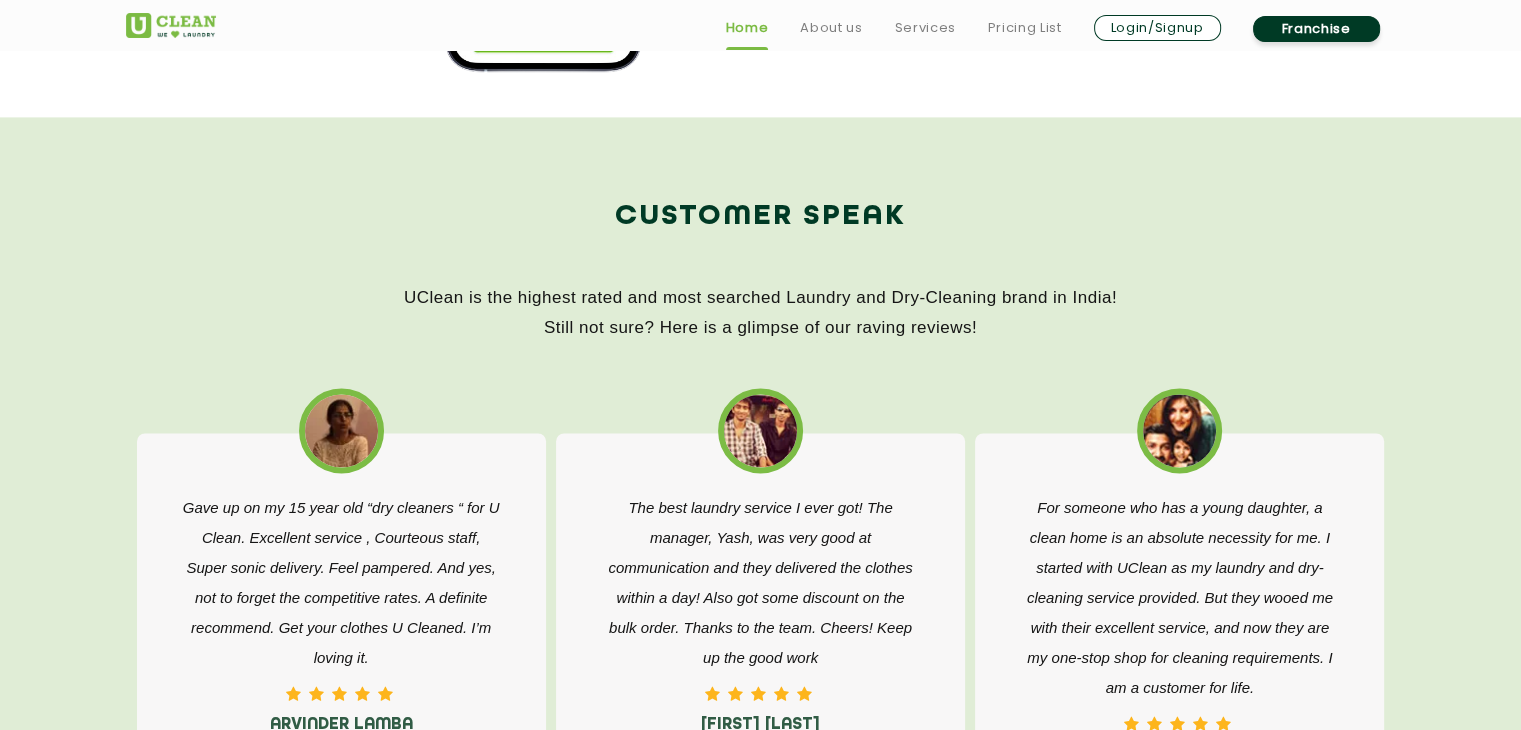 scroll, scrollTop: 2958, scrollLeft: 0, axis: vertical 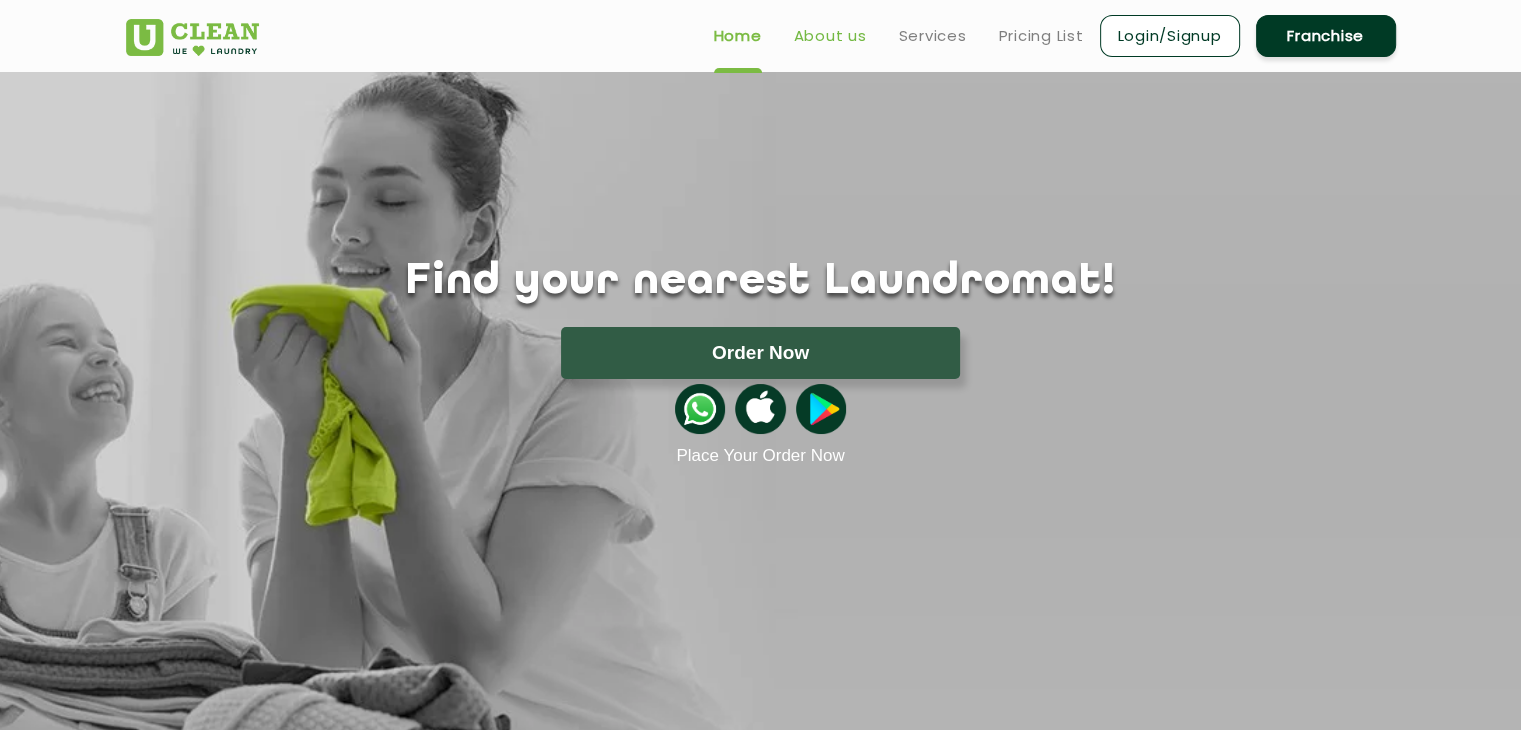 click on "About us" at bounding box center (830, 36) 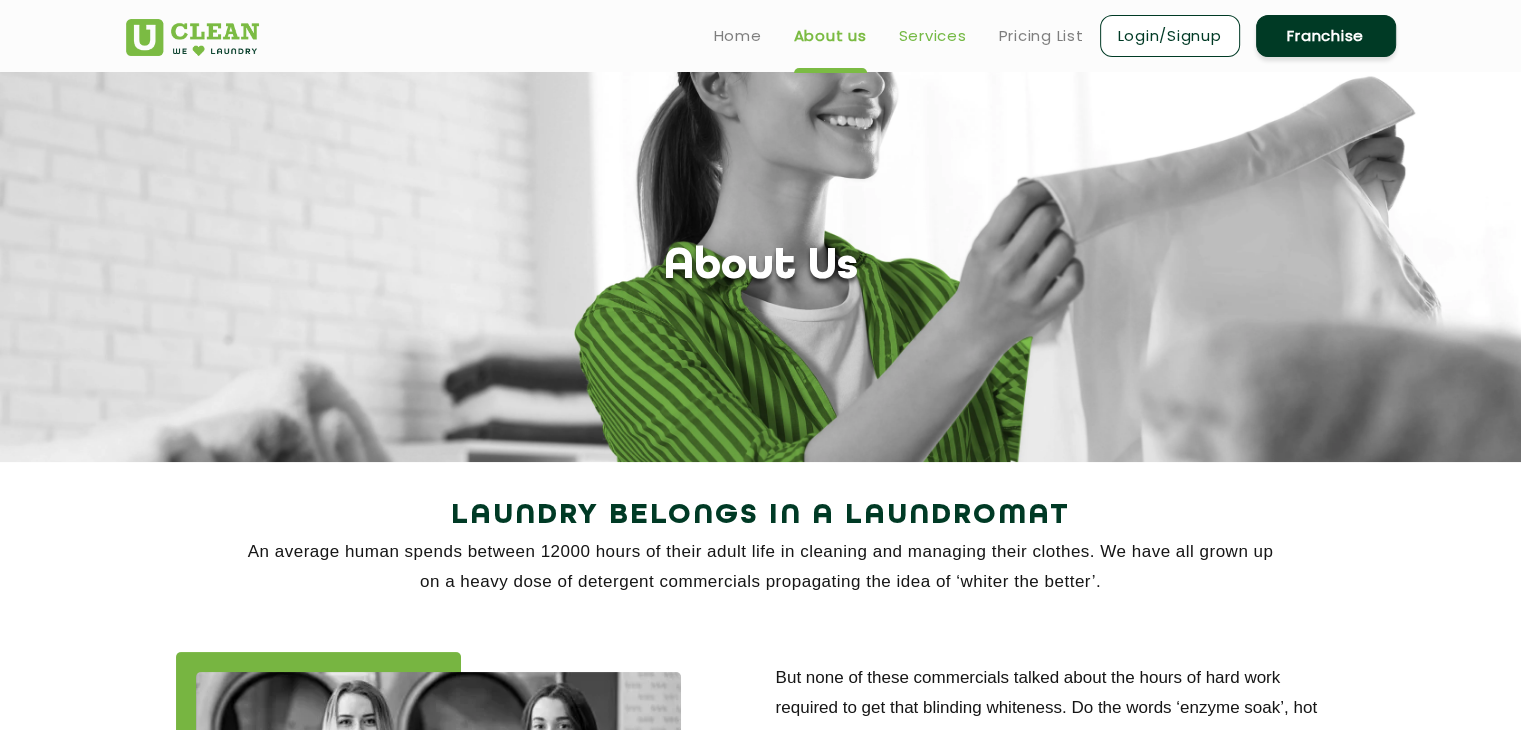 click on "Services" at bounding box center [933, 36] 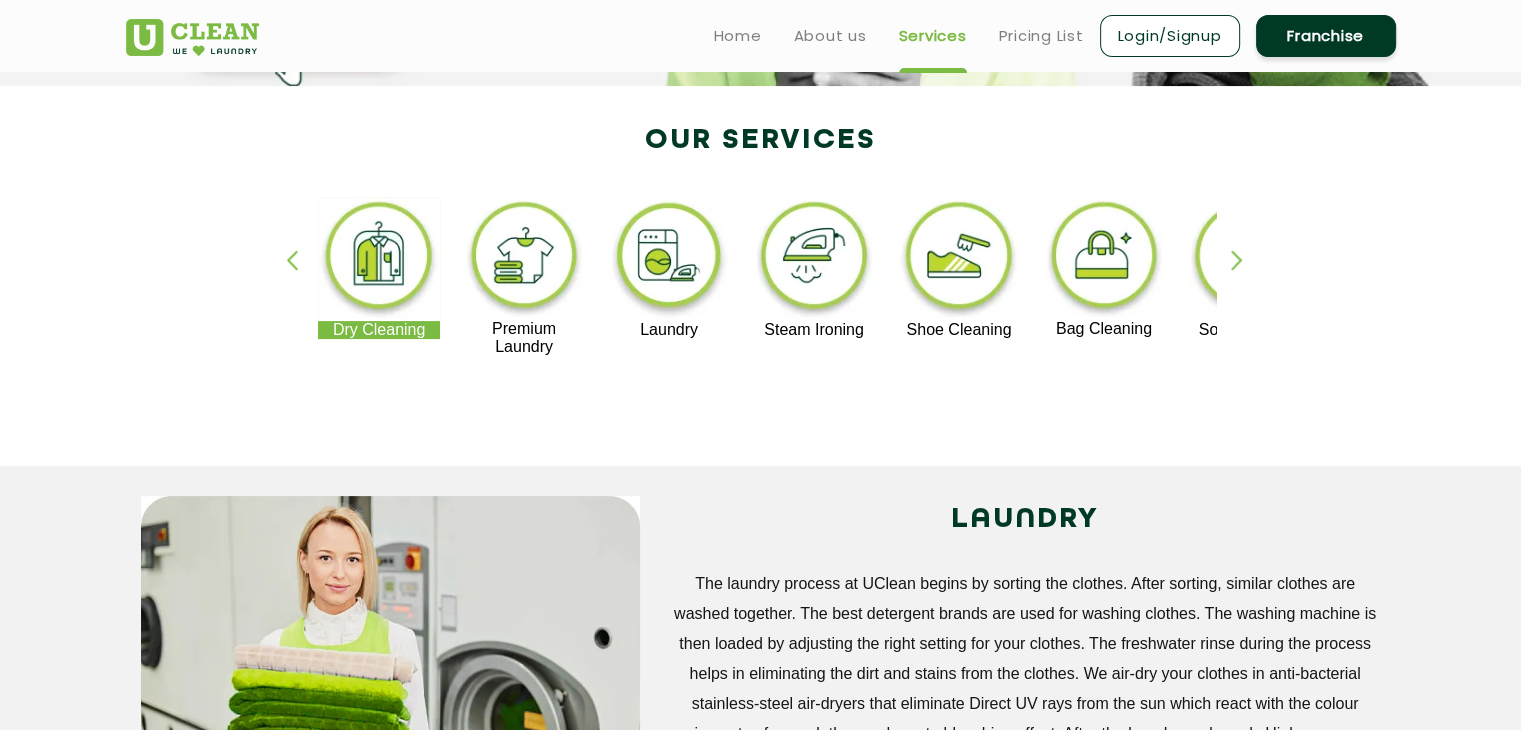 scroll, scrollTop: 346, scrollLeft: 0, axis: vertical 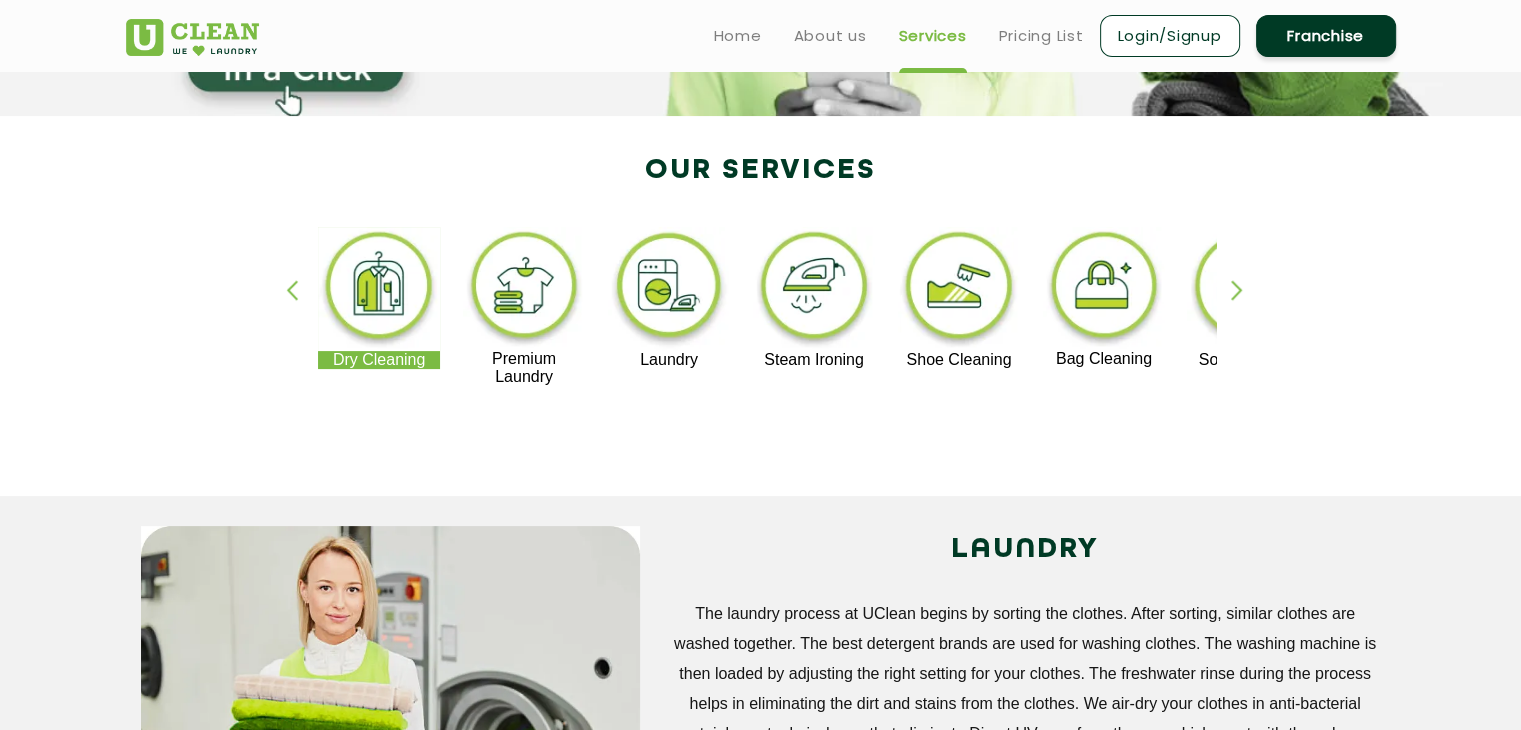 click at bounding box center [1246, 307] 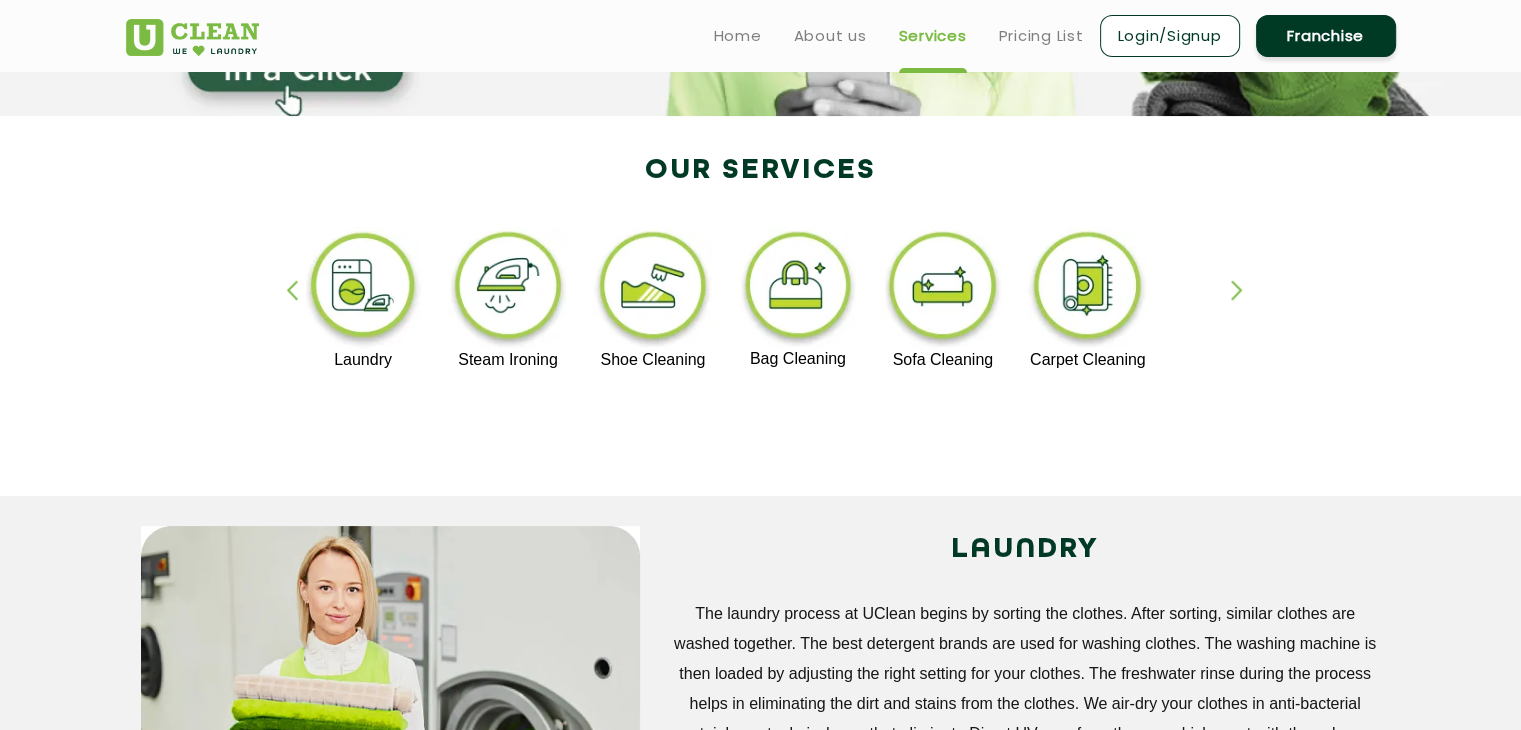 click at bounding box center (1246, 307) 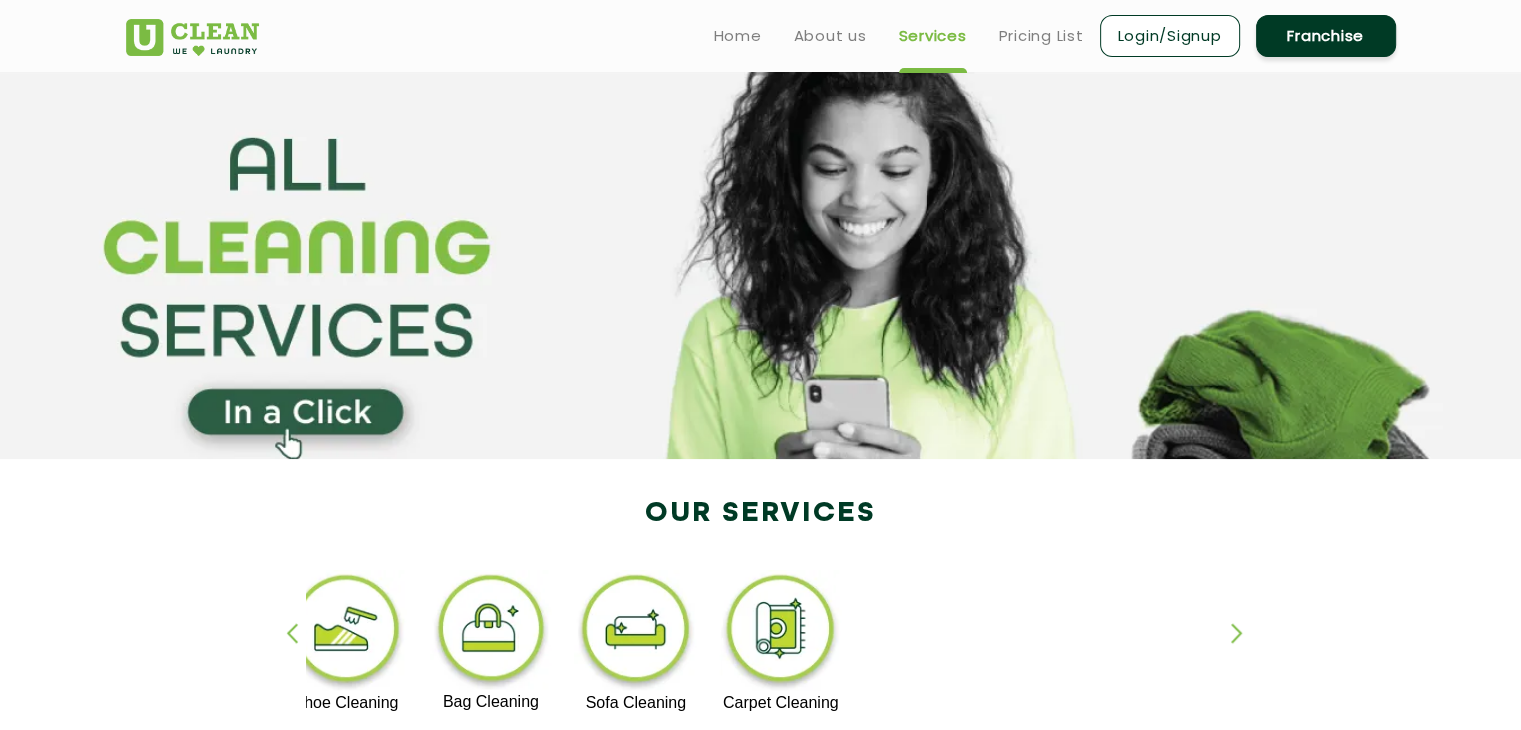 scroll, scrollTop: 0, scrollLeft: 0, axis: both 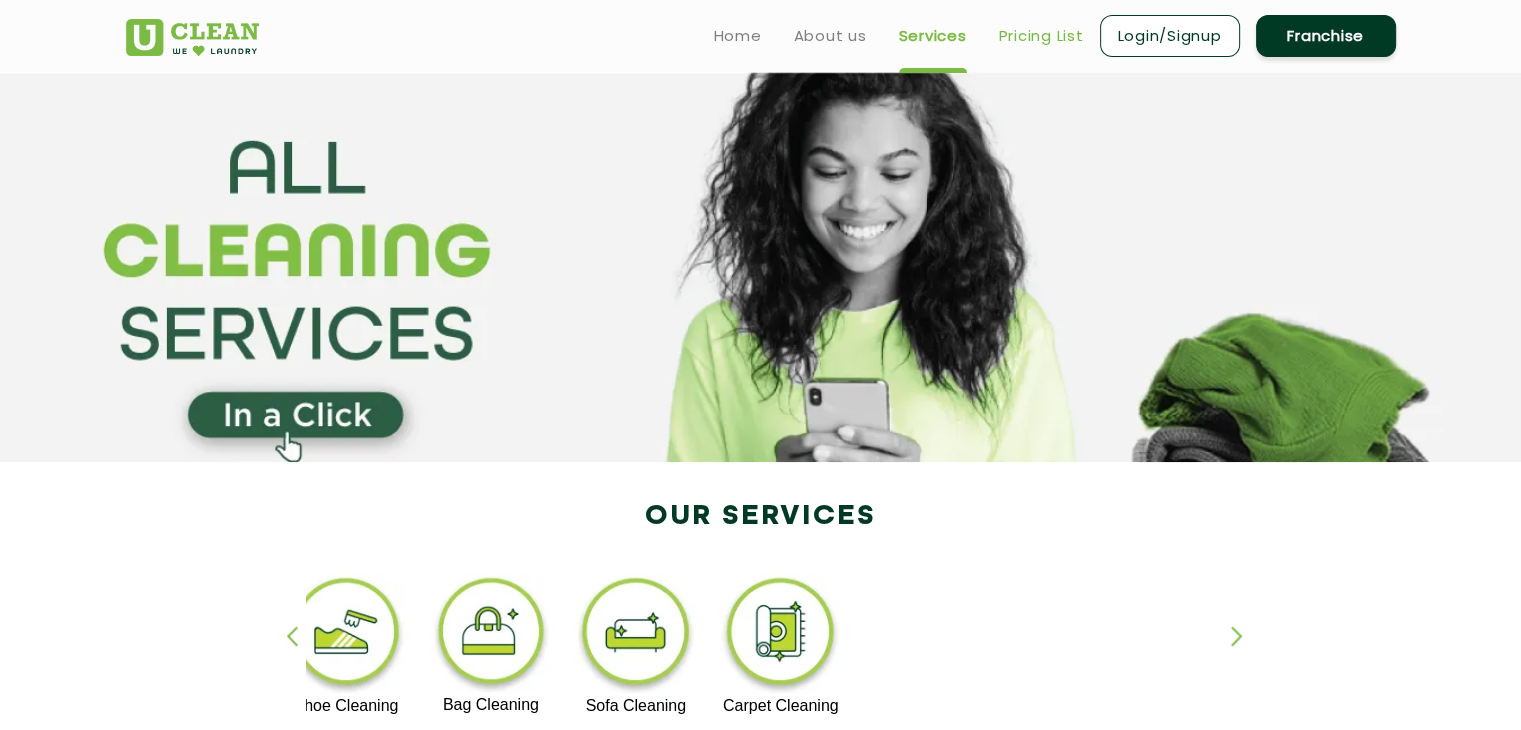 click on "Pricing List" at bounding box center (1041, 36) 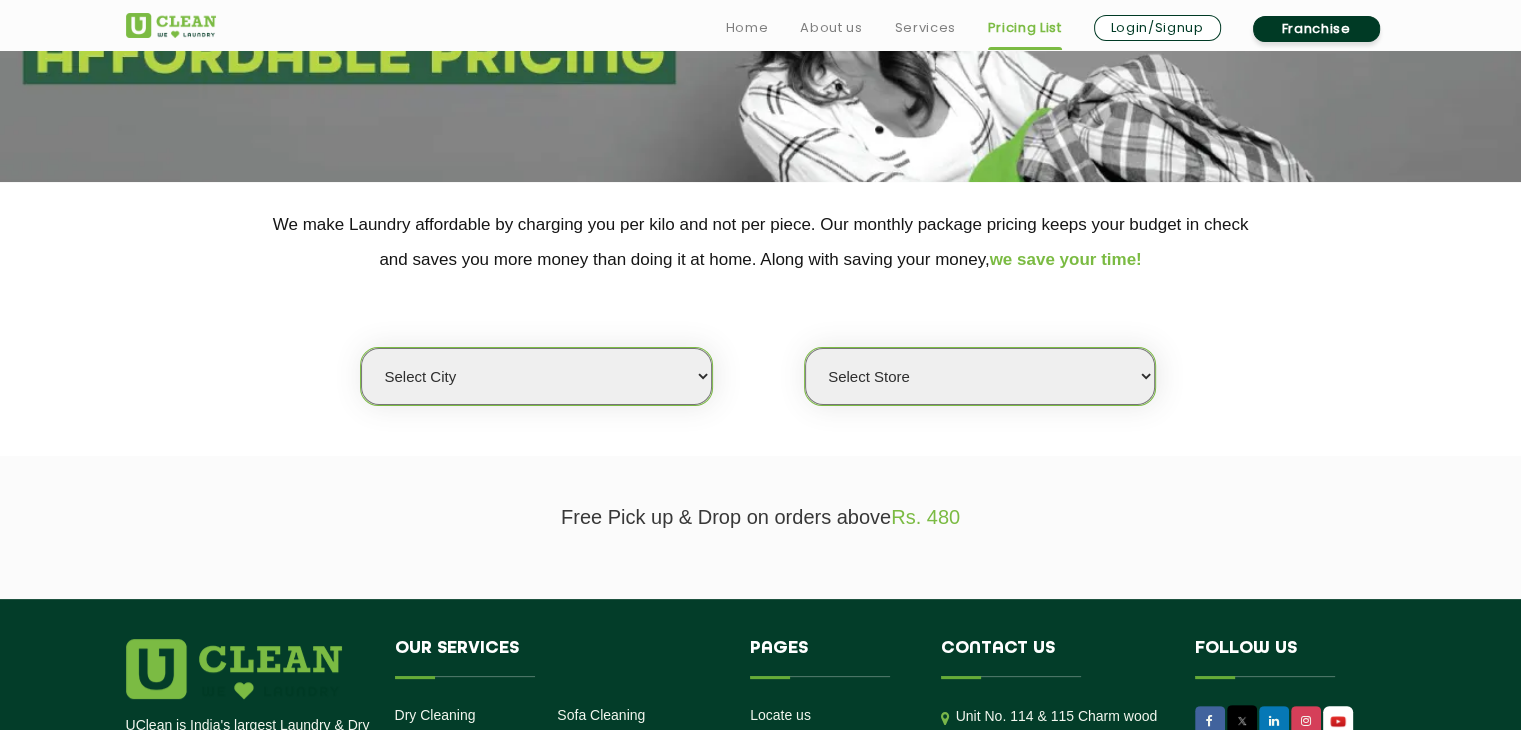 scroll, scrollTop: 305, scrollLeft: 0, axis: vertical 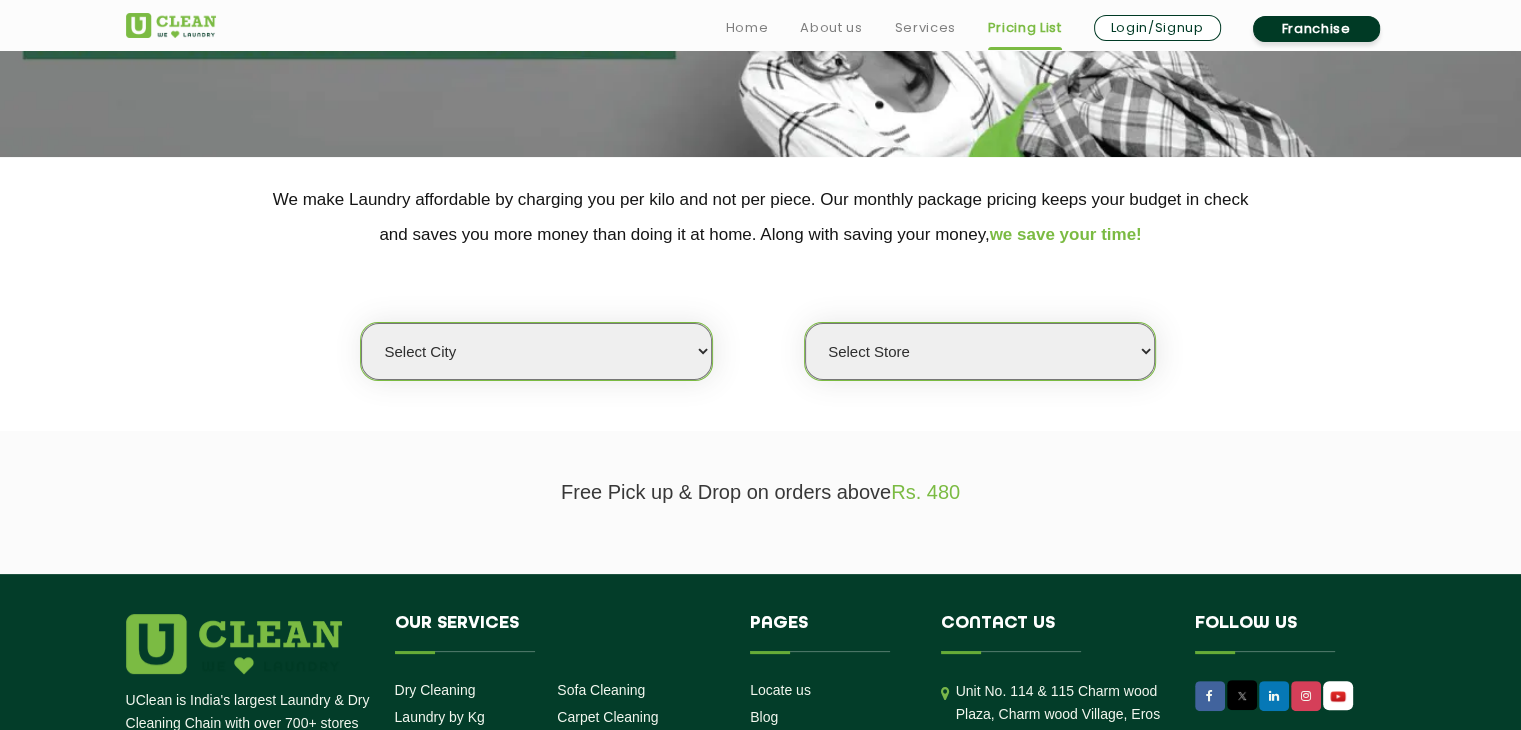 click on "Select city Aalo Agartala Agra Ahmedabad Akola Aligarh Alwar - UClean Select Amravati Aurangabad Ayodhya Bahadurgarh Bahraich Baleswar Baramulla Bareilly Barmer Barpeta Bathinda Belgaum Bengaluru Berhampur Bettiah Bhagalpur Bhilwara Bhiwadi Bhopal Bhubaneshwar Bidar Bikaner Bilaspur Bokaro Bongaigaon Chandigarh Chennai Chitrakoot Cochin Coimbatore Cooch Behar Coonoor Daman Danapur Darrang Daudnagar Dehradun Delhi Deoghar Dhanbad Dharwad Dhule Dibrugarh Digboi Dimapur Dindigul Duliajan Ellenabad Erode Faridabad Gandhidham Gandhinagar Garia Ghaziabad Goa Gohana Golaghat Gonda Gorakhpur Gurugram Guwahati Gwalior Haldwani Hamirpur Hanumangarh Haridwar Hingoli Hojai Howrah Hubli Hyderabad Imphal Indore Itanagar Jagdalpur Jagraon Jaipur Jaipur - Select Jammu Jamshedpur Jehanabad Jhansi Jodhpur Jorhat Kaithal Kakinada Kanpur Kargil Karimganj Kathmandu Kharupetia Khopoli Kochi Kohima Kokapet Kokrajhar Kolhapur Kolkata Kota - Select Kotdwar Krishnanagar Kundli Kurnool Latur Leh Longding Lower Subansiri Lucknow Madurai" at bounding box center (536, 351) 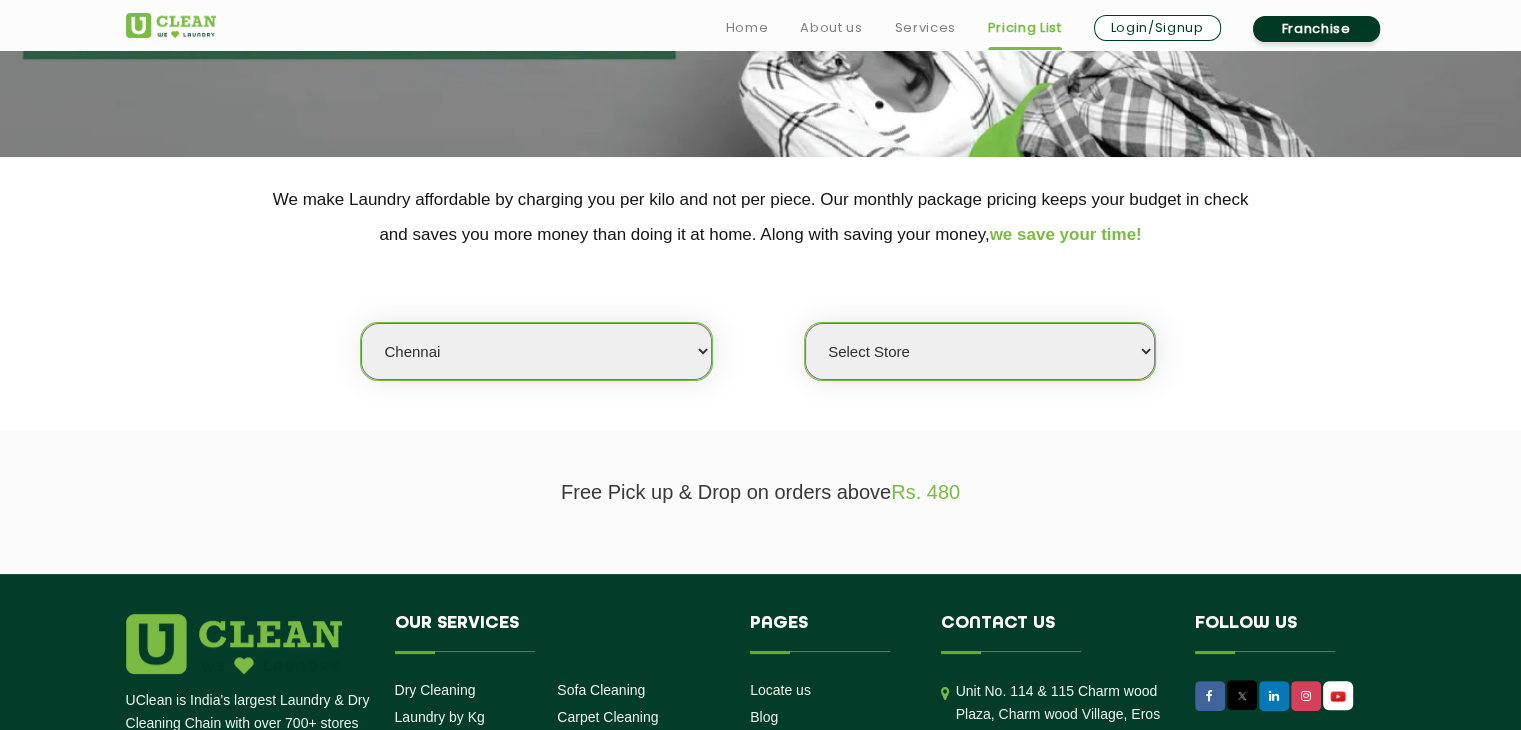 click on "Select city Aalo Agartala Agra Ahmedabad Akola Aligarh Alwar - UClean Select Amravati Aurangabad Ayodhya Bahadurgarh Bahraich Baleswar Baramulla Bareilly Barmer Barpeta Bathinda Belgaum Bengaluru Berhampur Bettiah Bhagalpur Bhilwara Bhiwadi Bhopal Bhubaneshwar Bidar Bikaner Bilaspur Bokaro Bongaigaon Chandigarh Chennai Chitrakoot Cochin Coimbatore Cooch Behar Coonoor Daman Danapur Darrang Daudnagar Dehradun Delhi Deoghar Dhanbad Dharwad Dhule Dibrugarh Digboi Dimapur Dindigul Duliajan Ellenabad Erode Faridabad Gandhidham Gandhinagar Garia Ghaziabad Goa Gohana Golaghat Gonda Gorakhpur Gurugram Guwahati Gwalior Haldwani Hamirpur Hanumangarh Haridwar Hingoli Hojai Howrah Hubli Hyderabad Imphal Indore Itanagar Jagdalpur Jagraon Jaipur Jaipur - Select Jammu Jamshedpur Jehanabad Jhansi Jodhpur Jorhat Kaithal Kakinada Kanpur Kargil Karimganj Kathmandu Kharupetia Khopoli Kochi Kohima Kokapet Kokrajhar Kolhapur Kolkata Kota - Select Kotdwar Krishnanagar Kundli Kurnool Latur Leh Longding Lower Subansiri Lucknow Madurai" at bounding box center [536, 351] 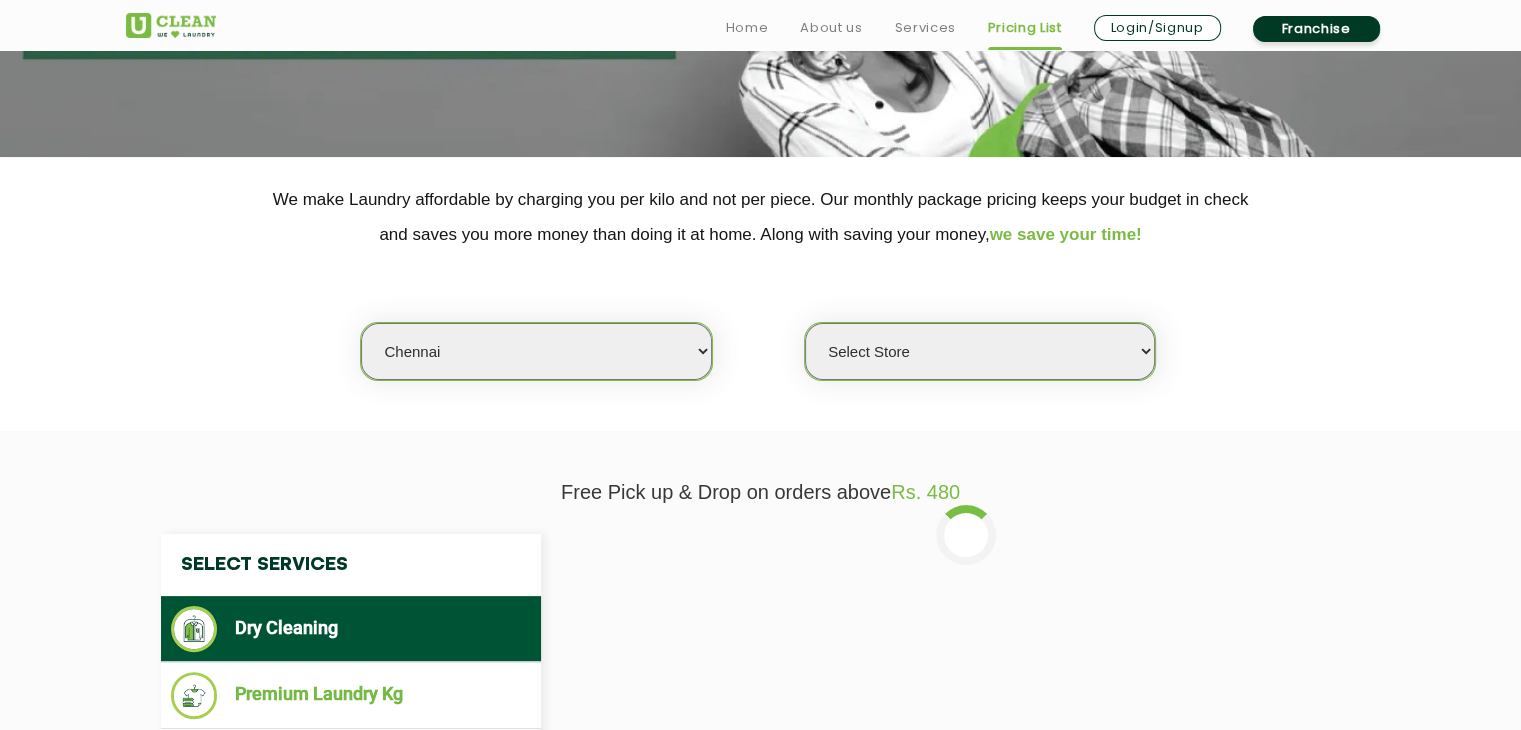 click on "Select Store UClean [CITY] UClean [CITY] UClean [CITY] UClean [CITY] UClean [CITY] UClean [CITY] UClean [CITY] UClean [CITY] UClean [CITY] UClean [CITY] UClean [CITY]" at bounding box center [980, 351] 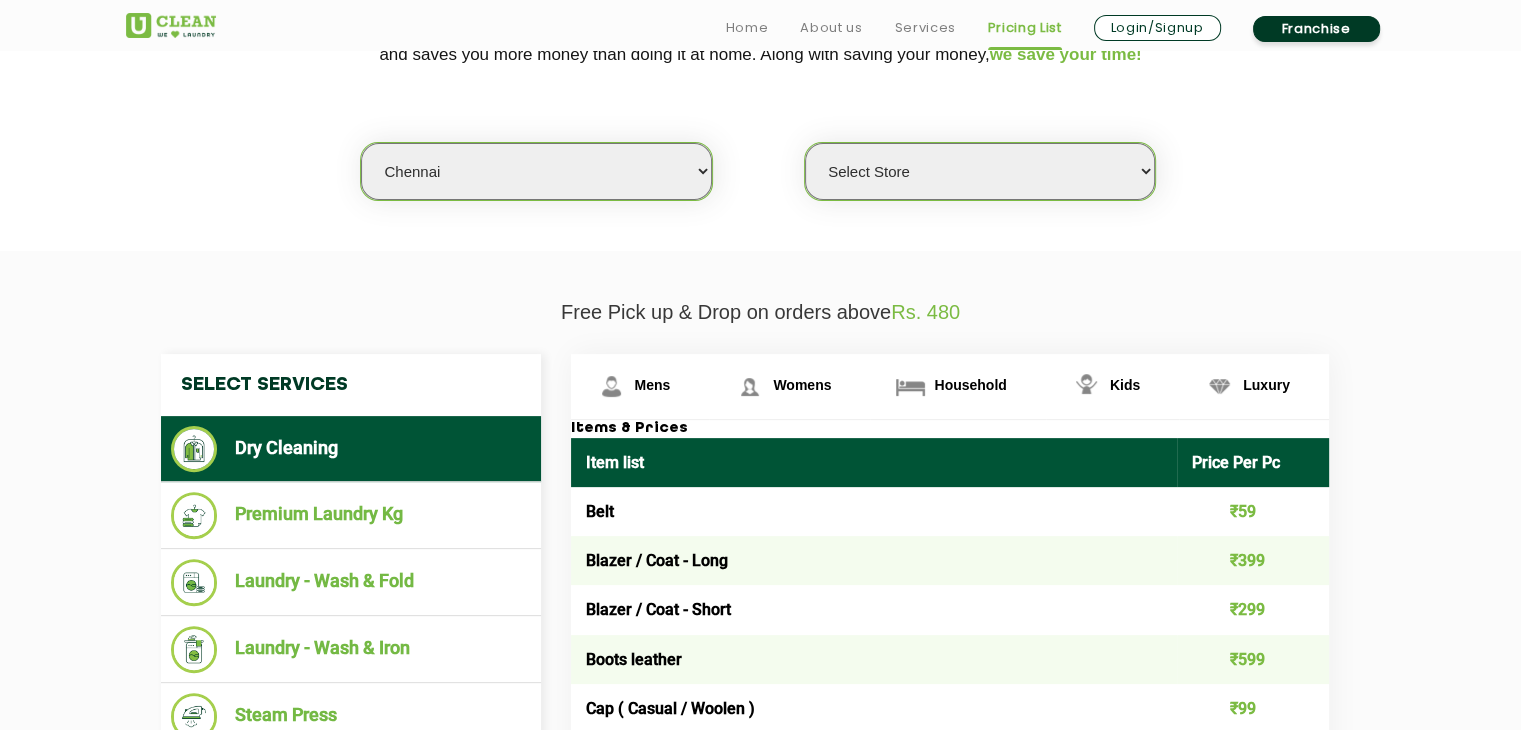 scroll, scrollTop: 527, scrollLeft: 0, axis: vertical 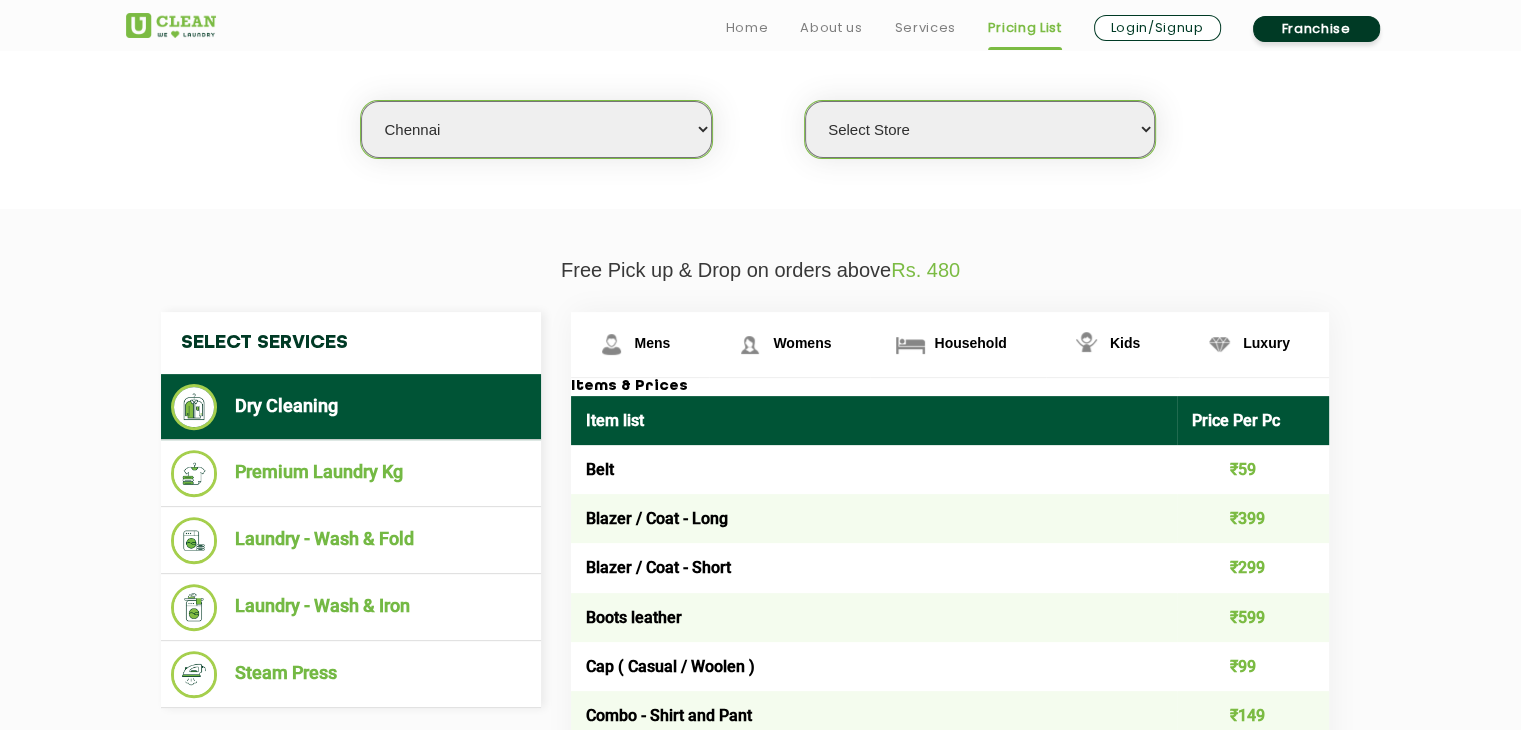click on "Select Store UClean [CITY] UClean [CITY] UClean [CITY] UClean [CITY] UClean [CITY] UClean [CITY] UClean [CITY] UClean [CITY] UClean [CITY] UClean [CITY] UClean [CITY]" at bounding box center (980, 129) 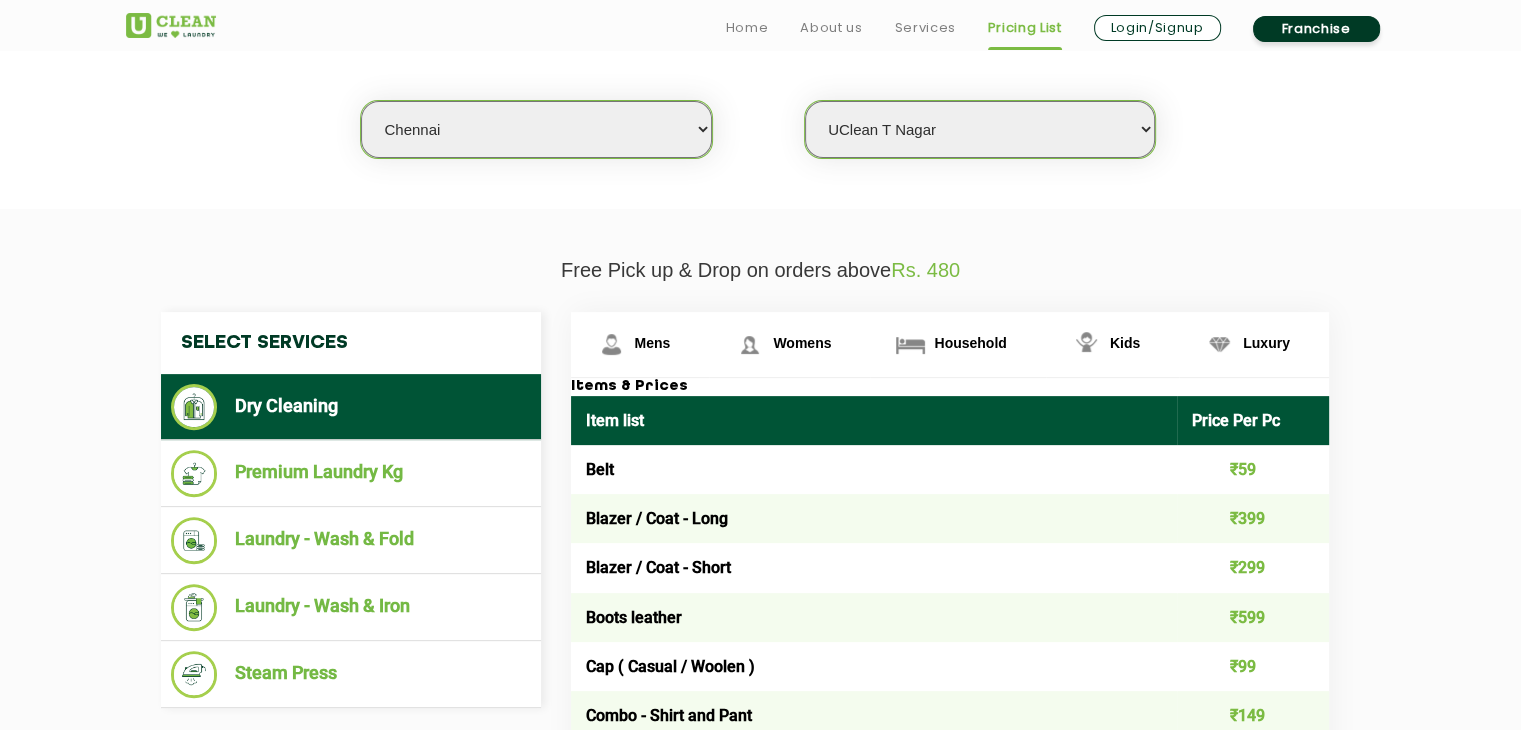 click on "Select Store UClean [CITY] UClean [CITY] UClean [CITY] UClean [CITY] UClean [CITY] UClean [CITY] UClean [CITY] UClean [CITY] UClean [CITY] UClean [CITY] UClean [CITY]" at bounding box center [980, 129] 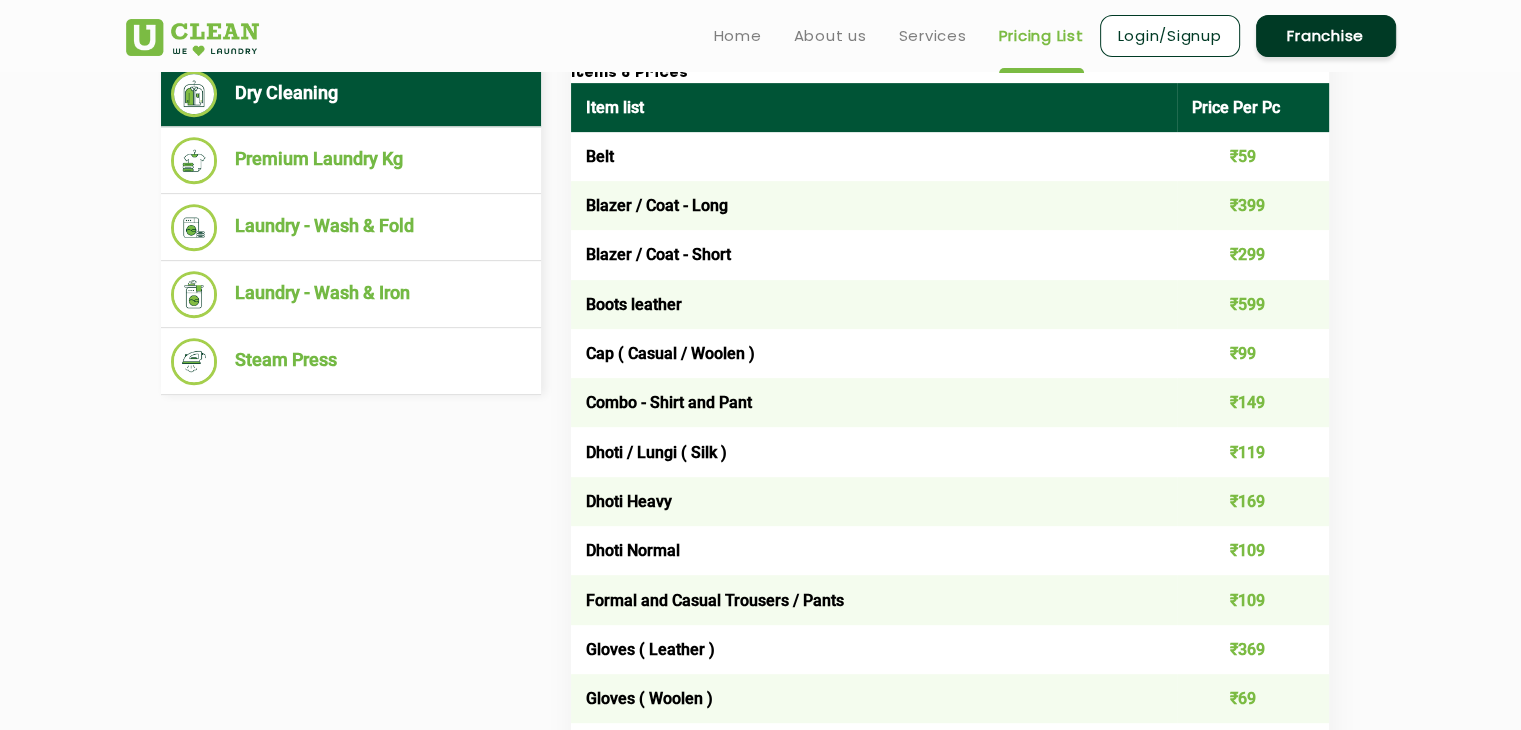 scroll, scrollTop: 764, scrollLeft: 0, axis: vertical 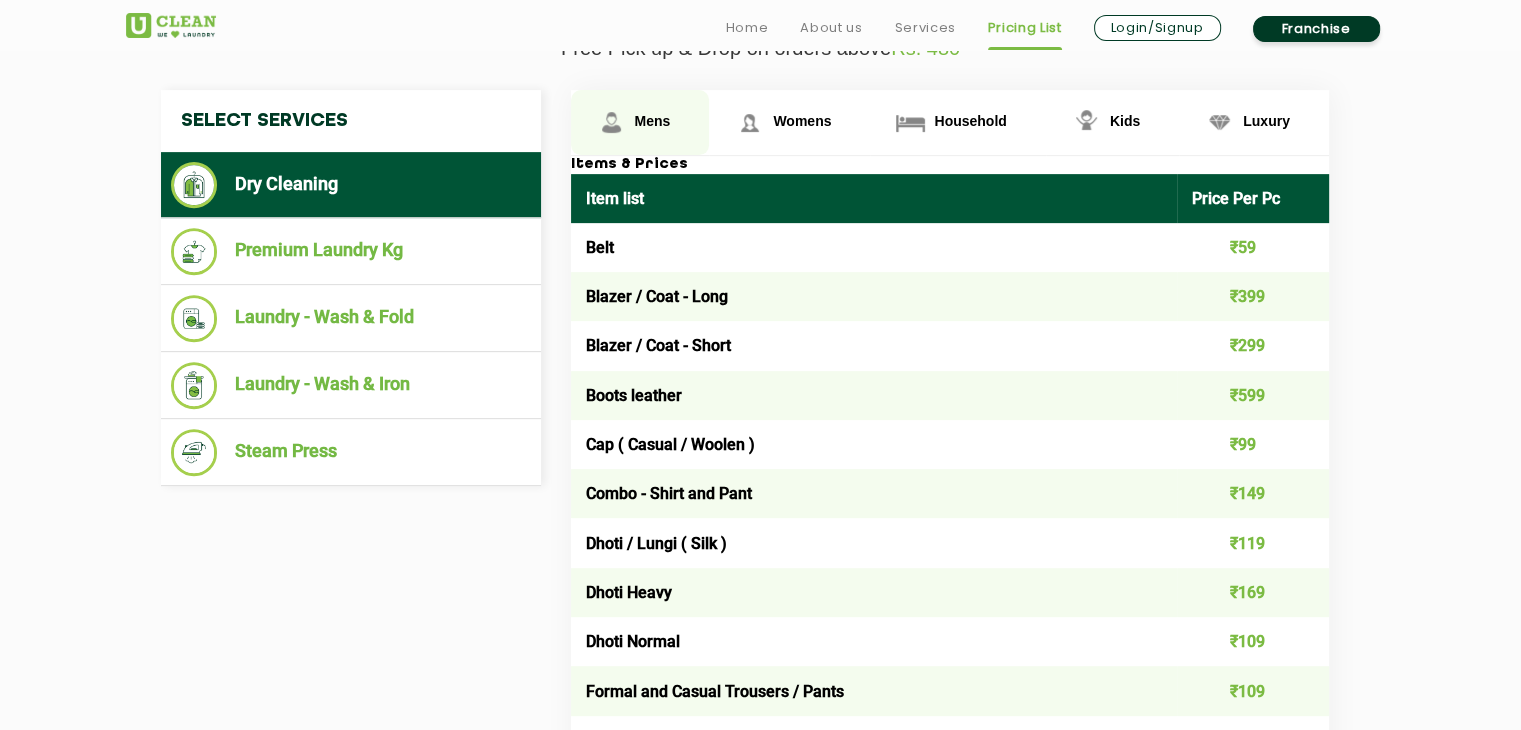 click on "Mens" at bounding box center (653, 121) 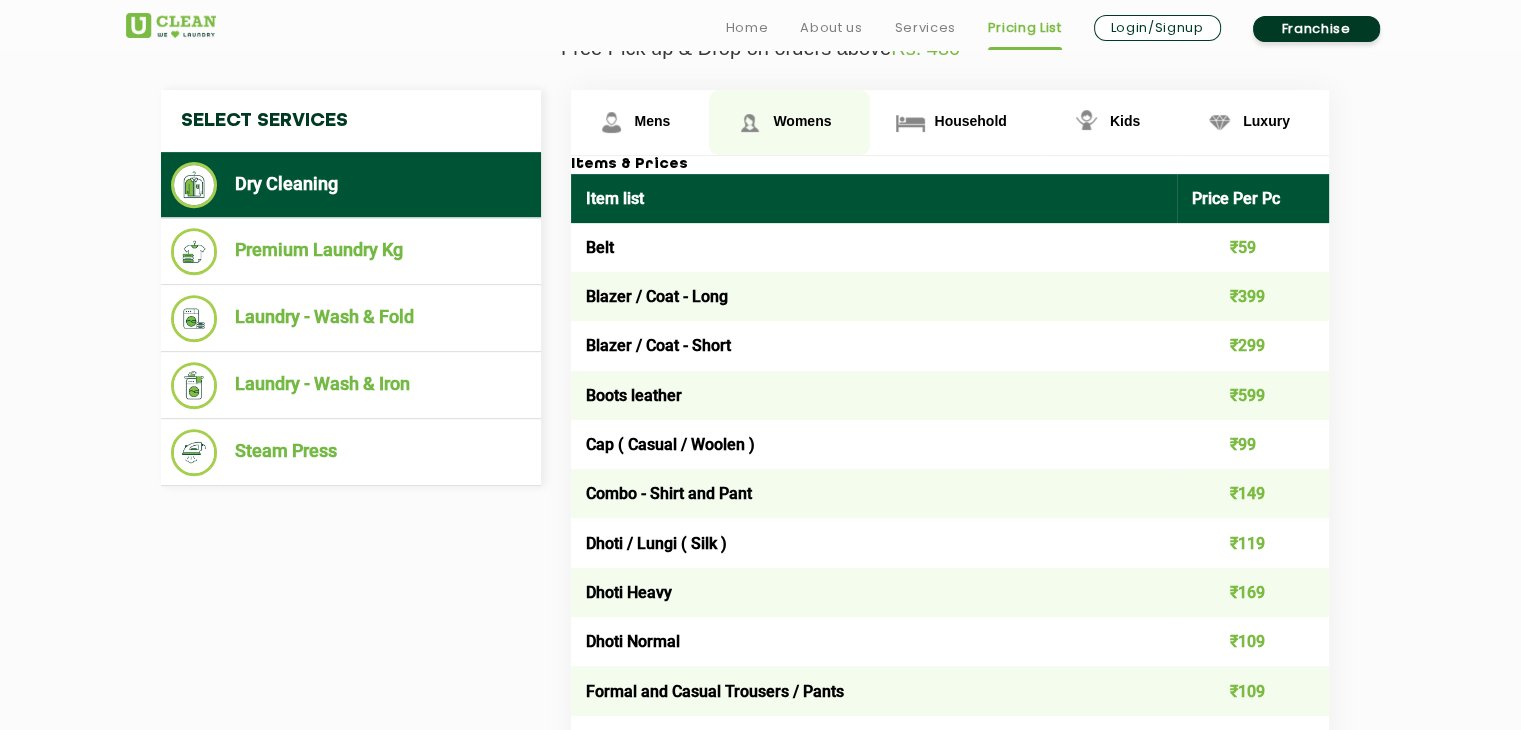 click on "Womens" at bounding box center (640, 122) 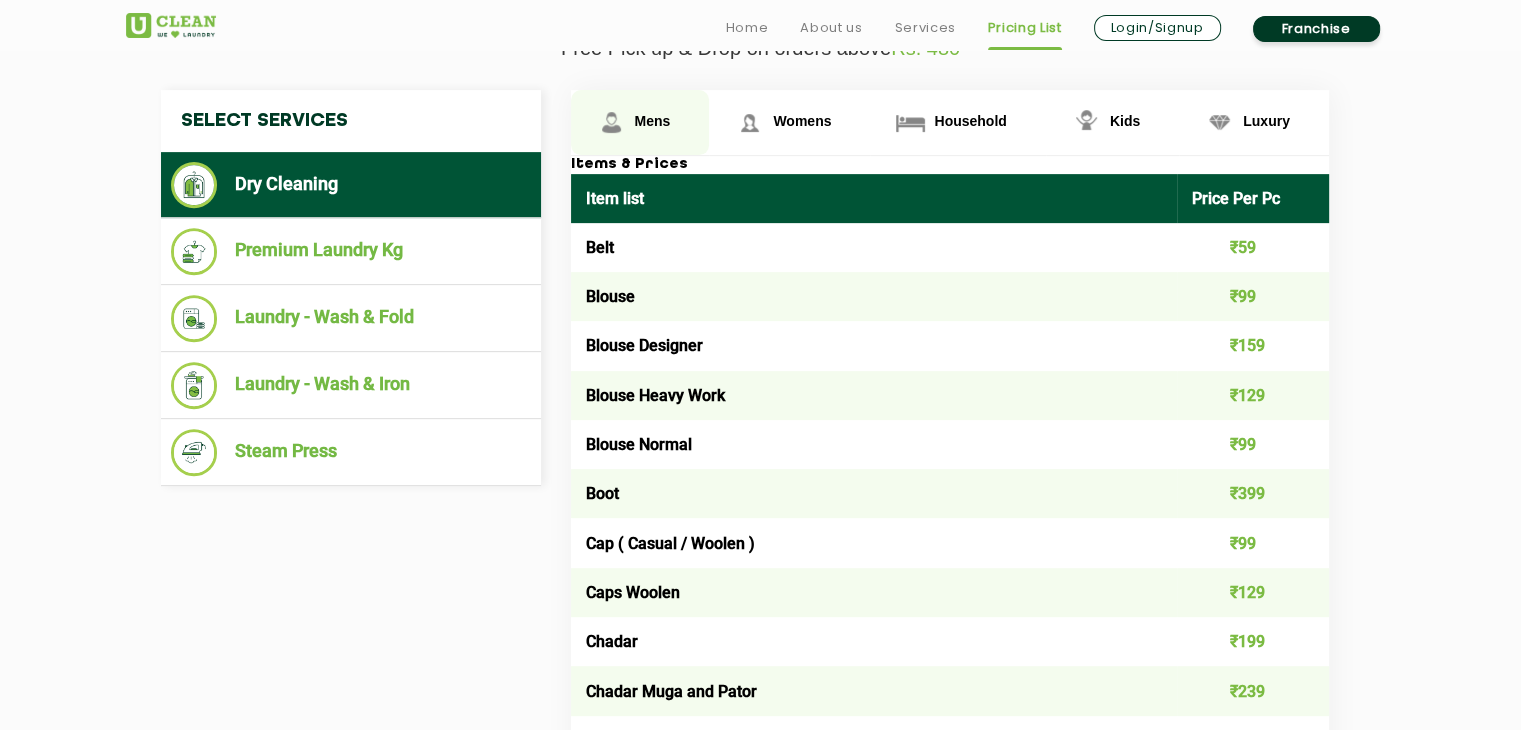 click on "Mens" at bounding box center (640, 122) 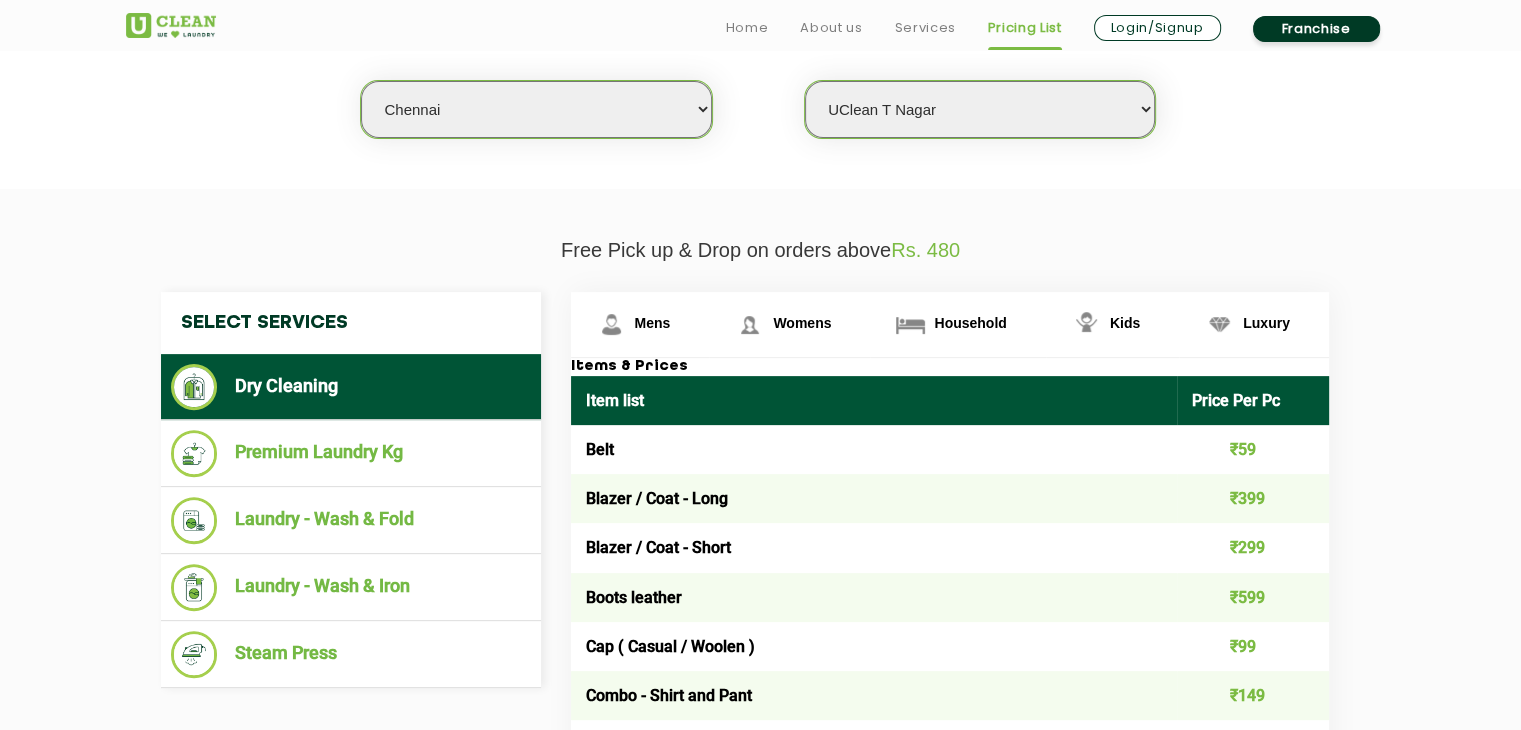 scroll, scrollTop: 553, scrollLeft: 0, axis: vertical 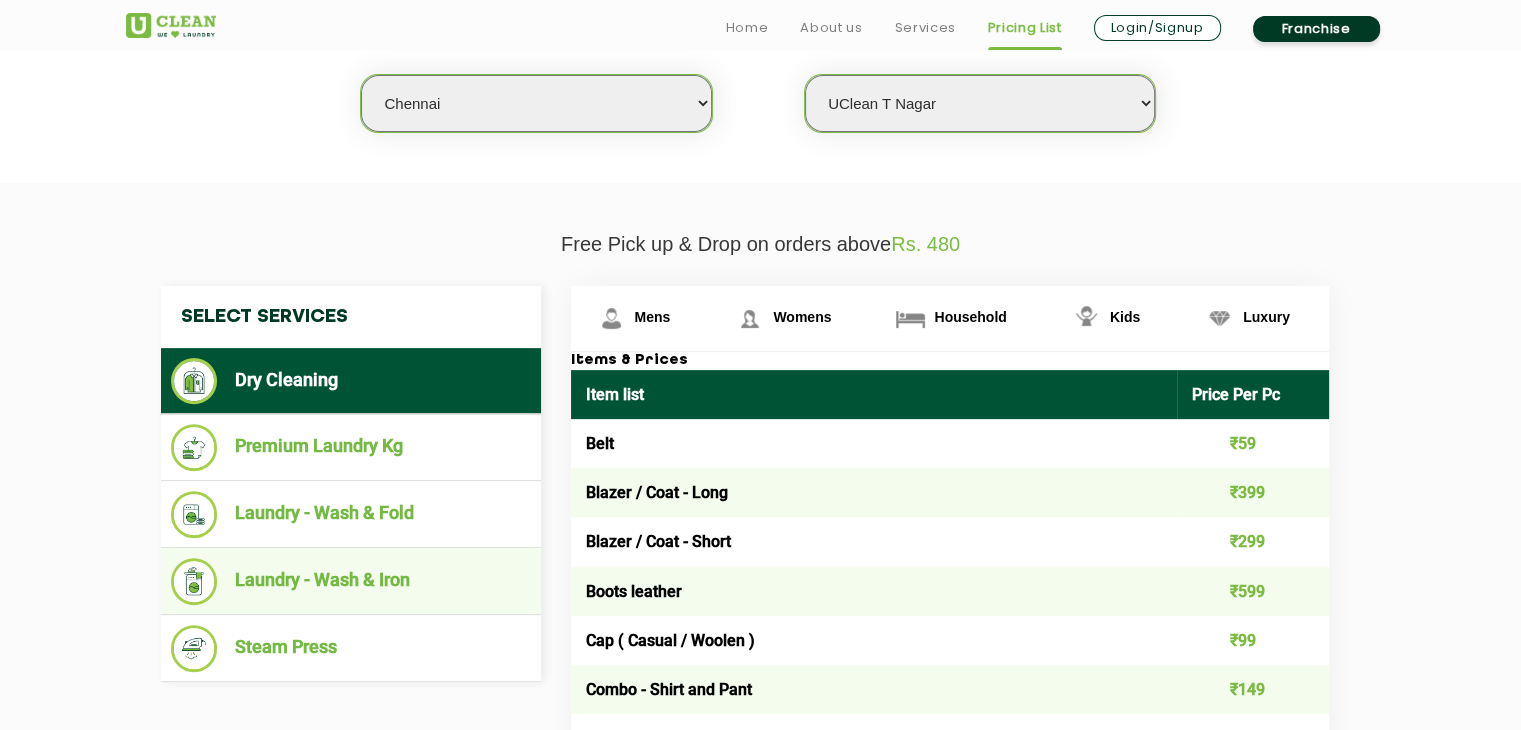 click on "Laundry - Wash & Iron" at bounding box center [351, 581] 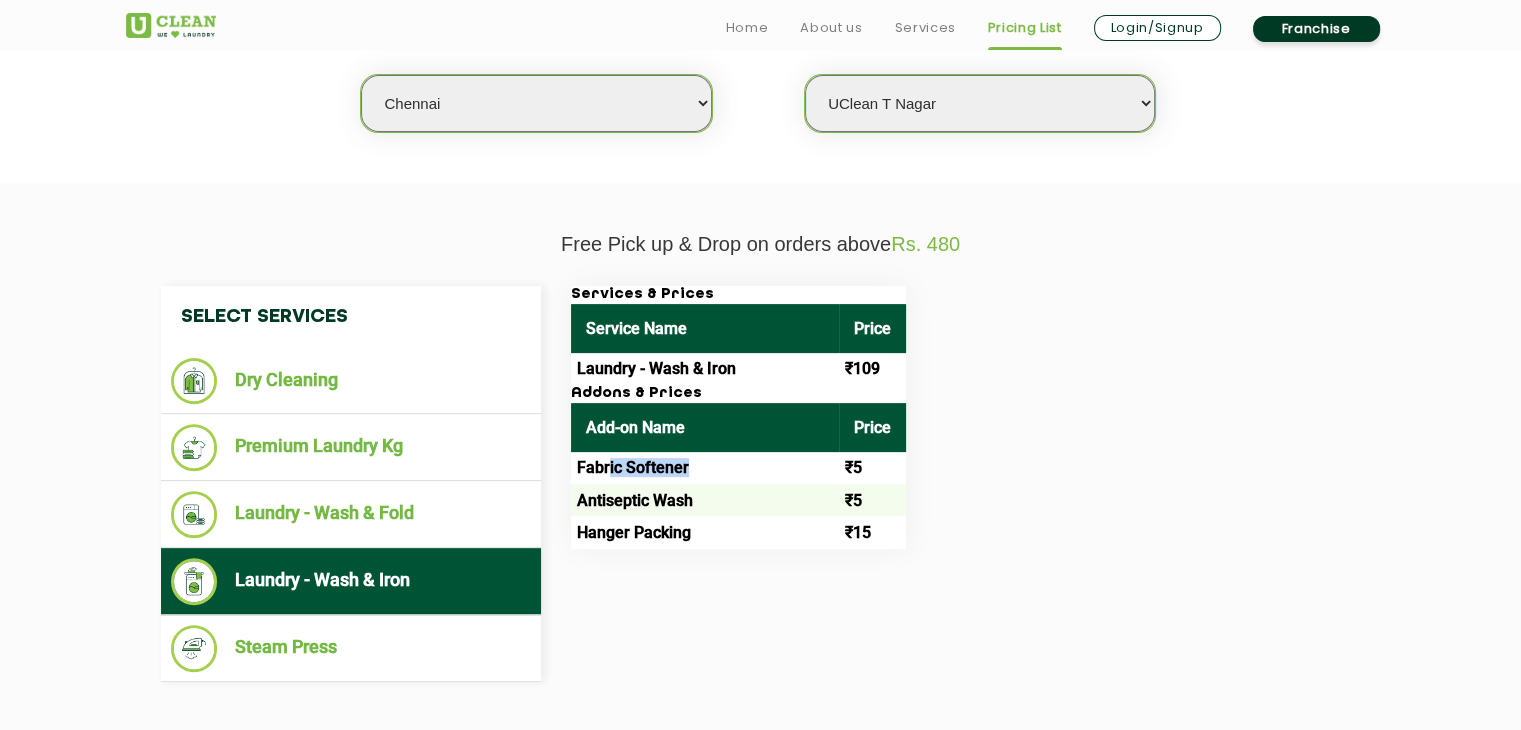 drag, startPoint x: 741, startPoint y: 467, endPoint x: 610, endPoint y: 466, distance: 131.00381 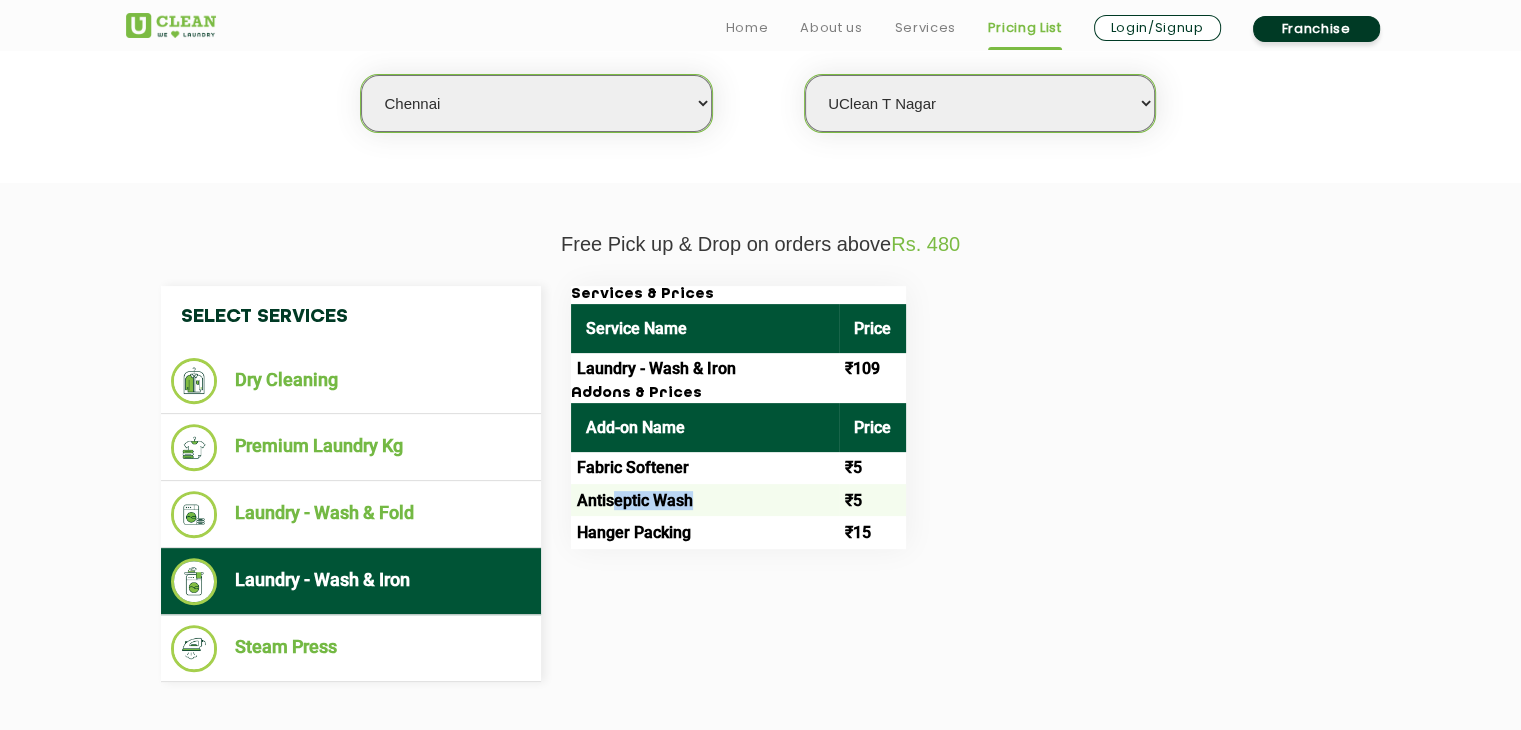 drag, startPoint x: 704, startPoint y: 508, endPoint x: 615, endPoint y: 510, distance: 89.02247 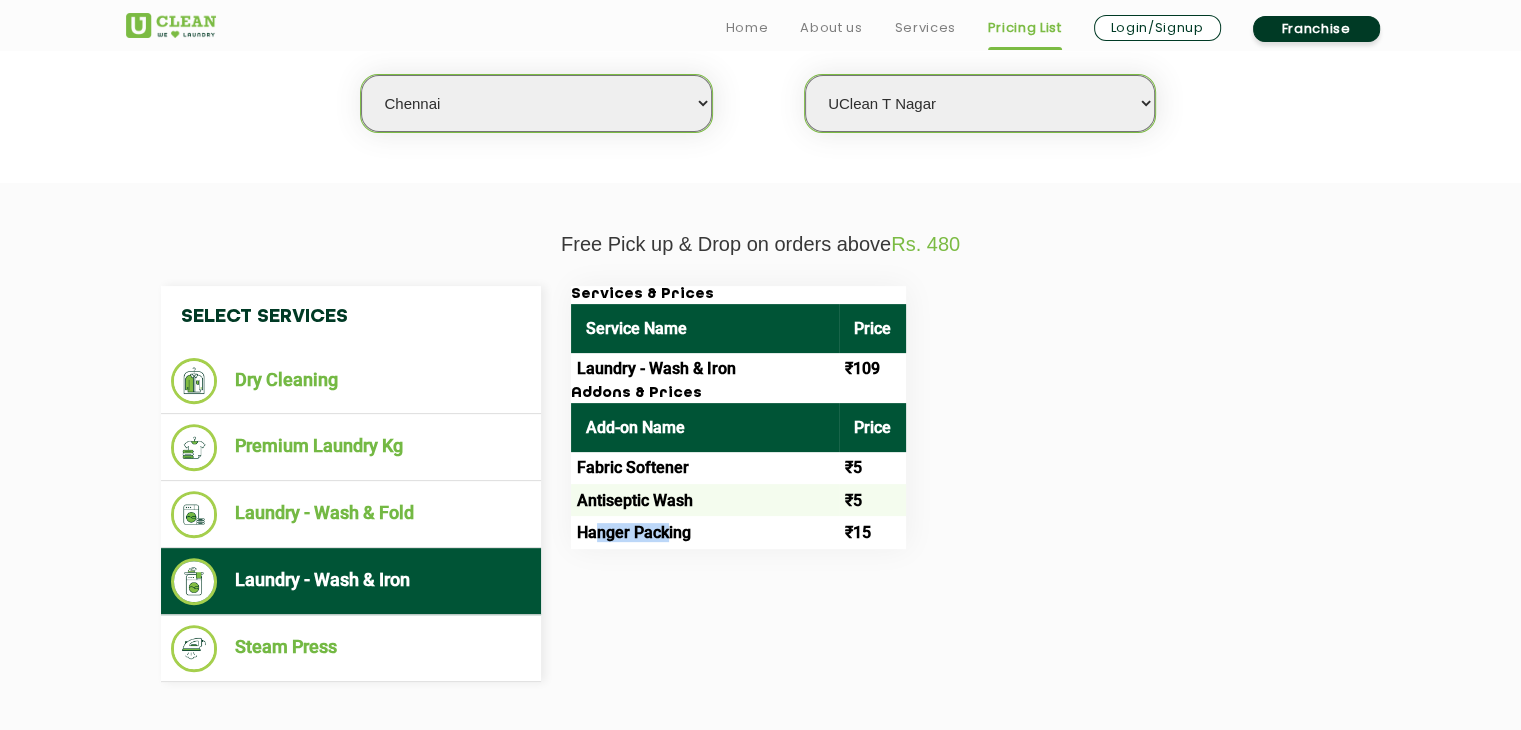 drag, startPoint x: 666, startPoint y: 535, endPoint x: 599, endPoint y: 536, distance: 67.00746 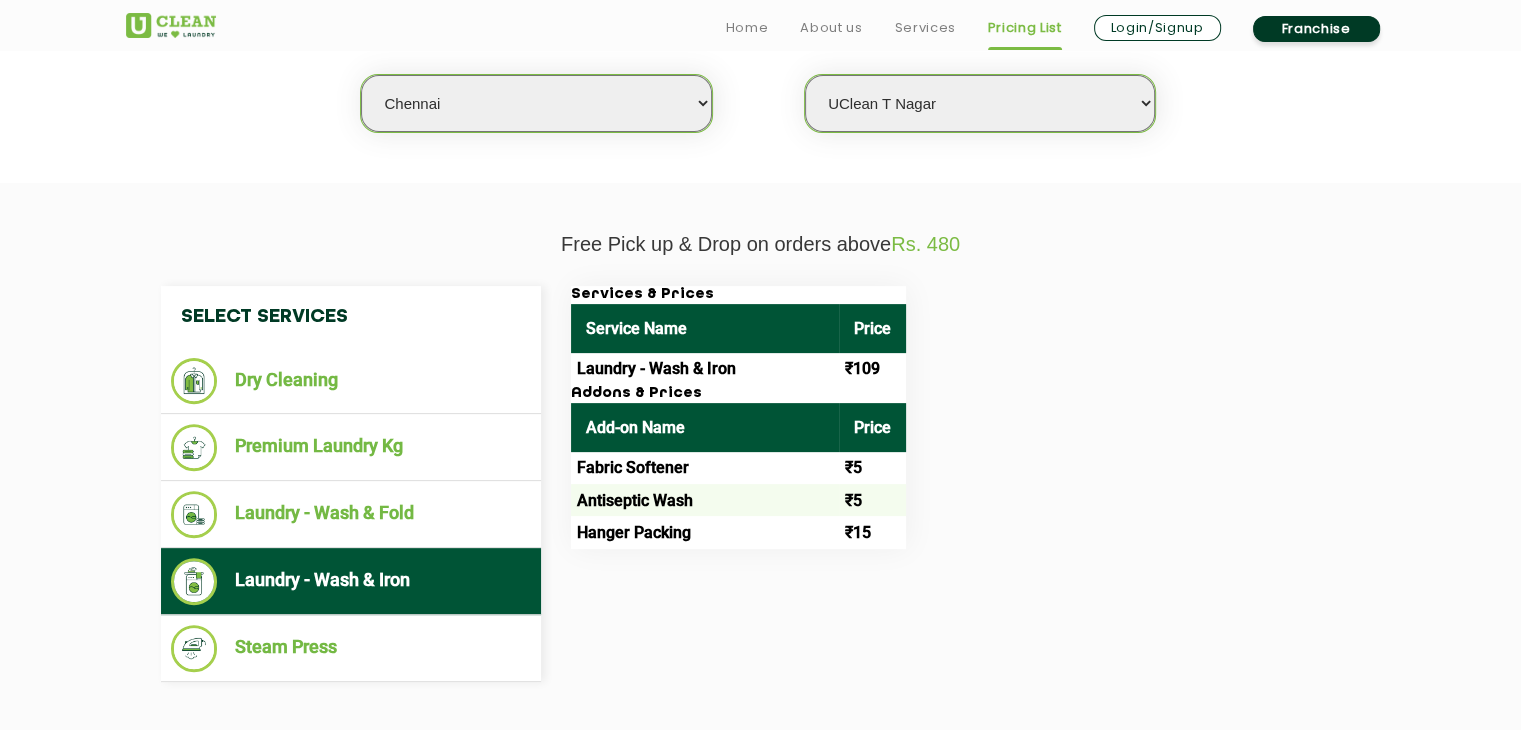 click on "Hanger Packing" at bounding box center (705, 532) 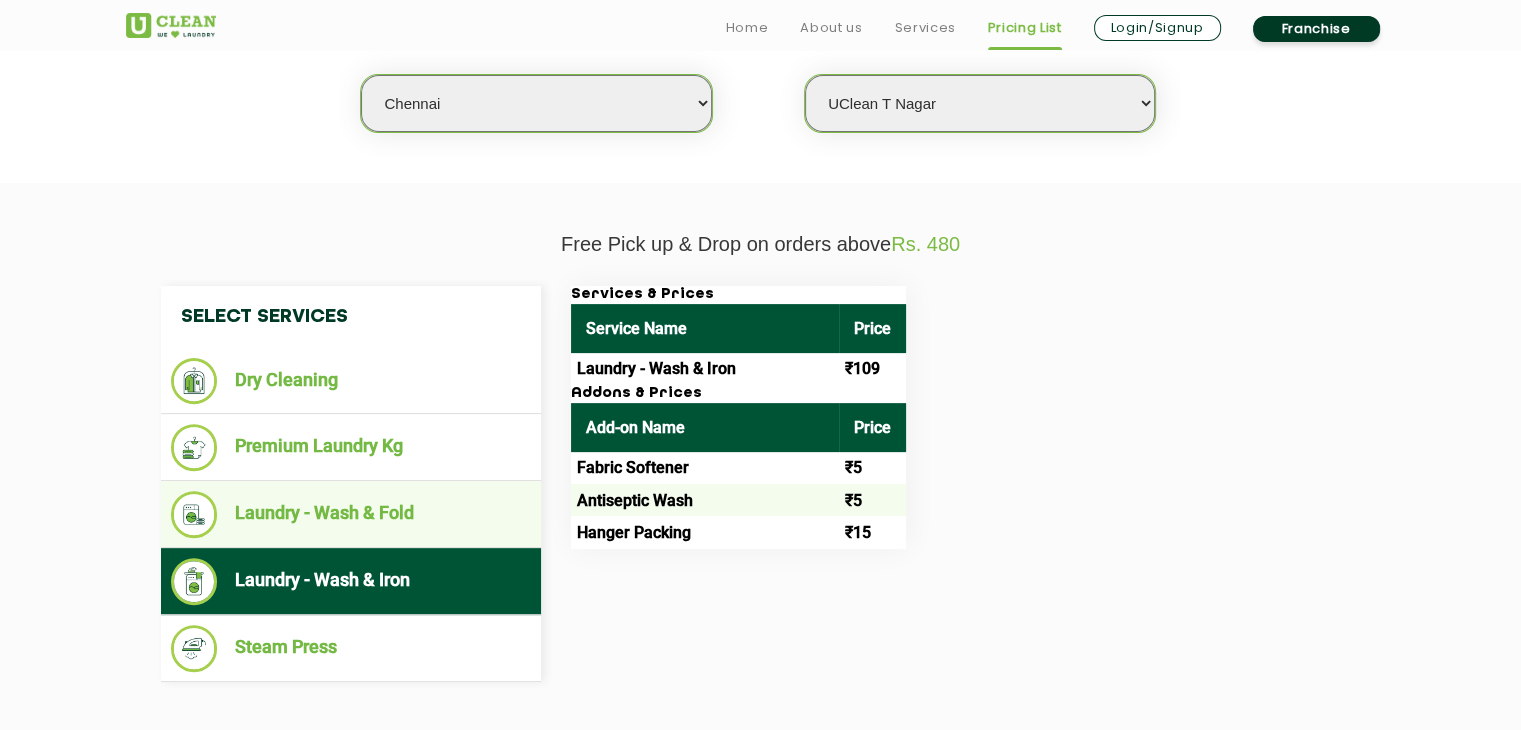 click on "Laundry - Wash & Fold" at bounding box center [351, 514] 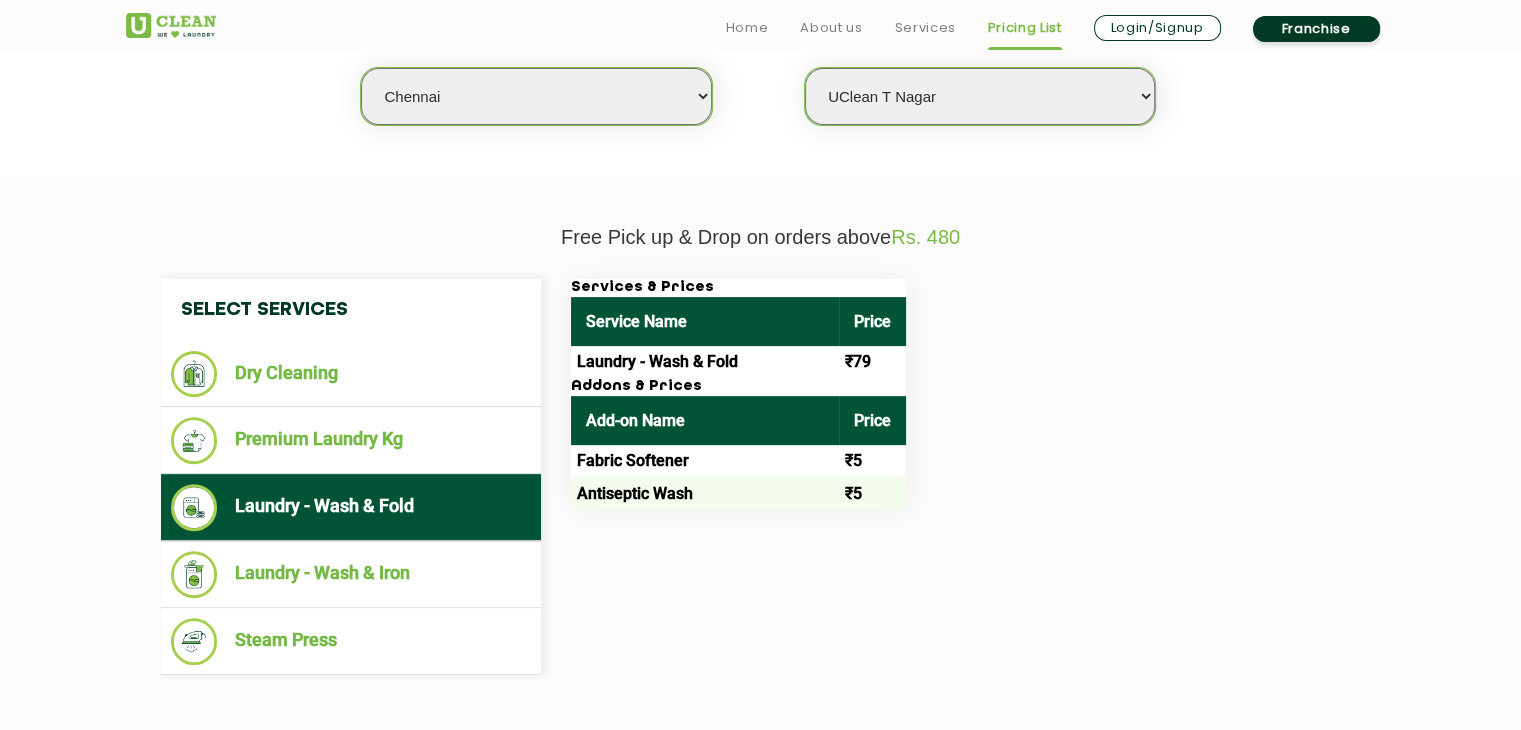 scroll, scrollTop: 567, scrollLeft: 0, axis: vertical 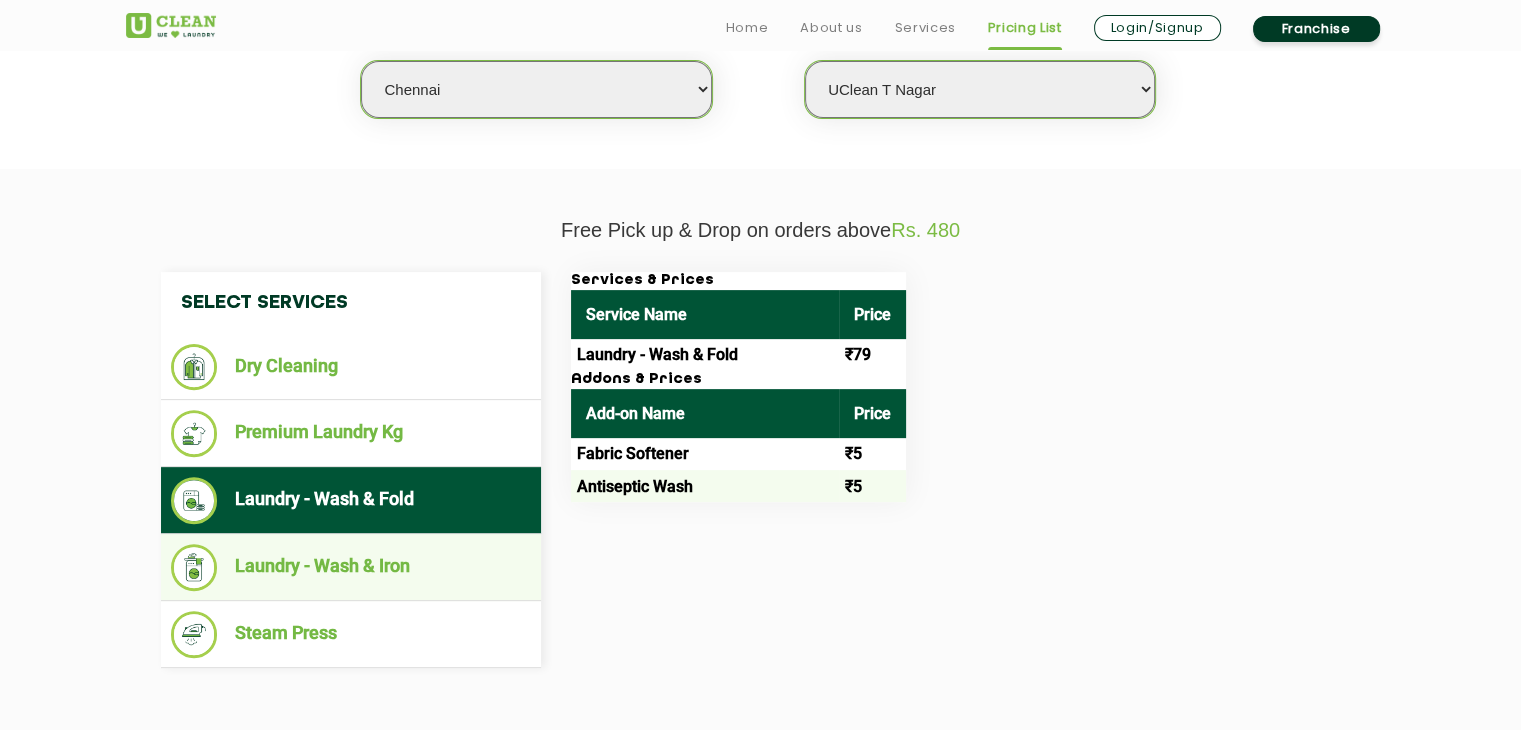 click on "Laundry - Wash & Iron" at bounding box center (351, 567) 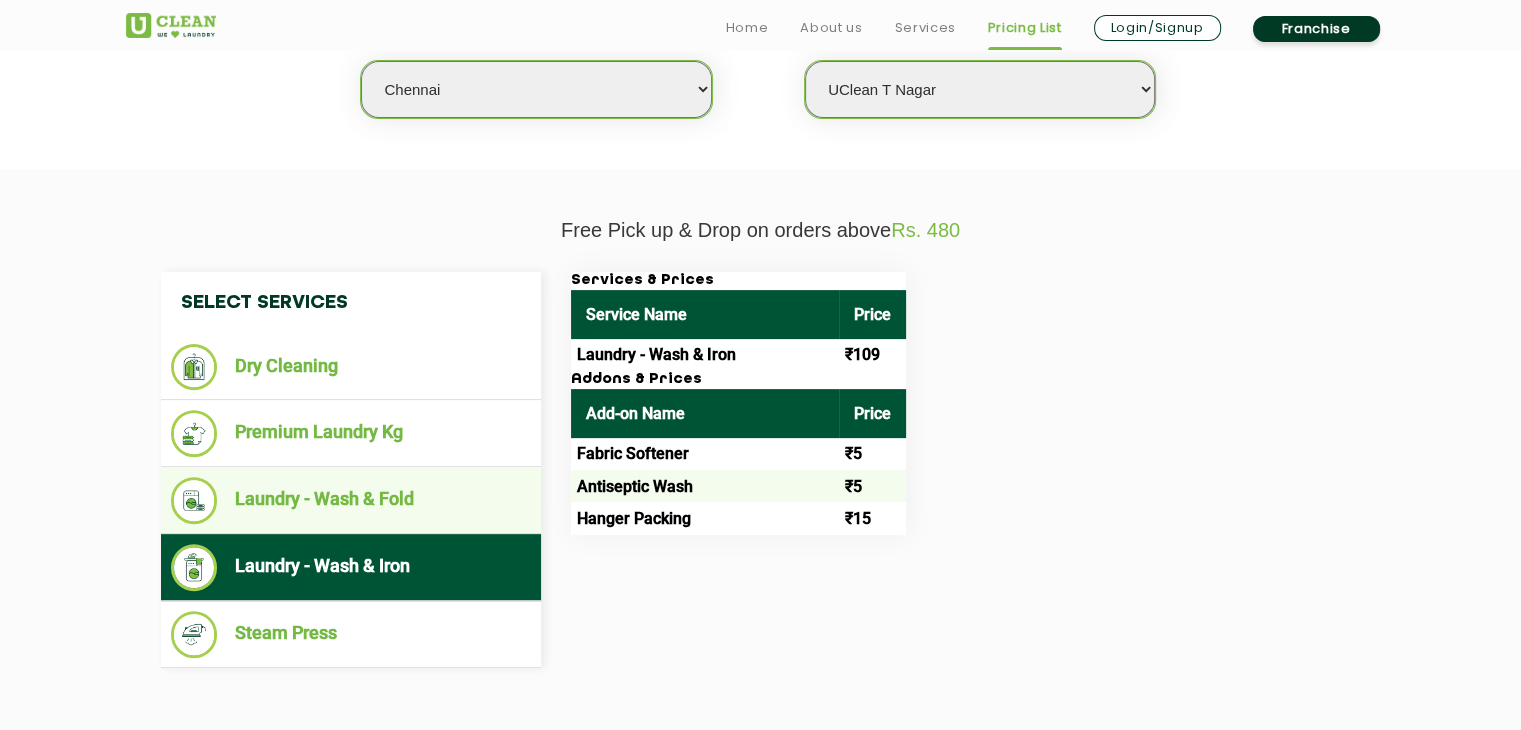 click on "Laundry - Wash & Fold" at bounding box center [351, 500] 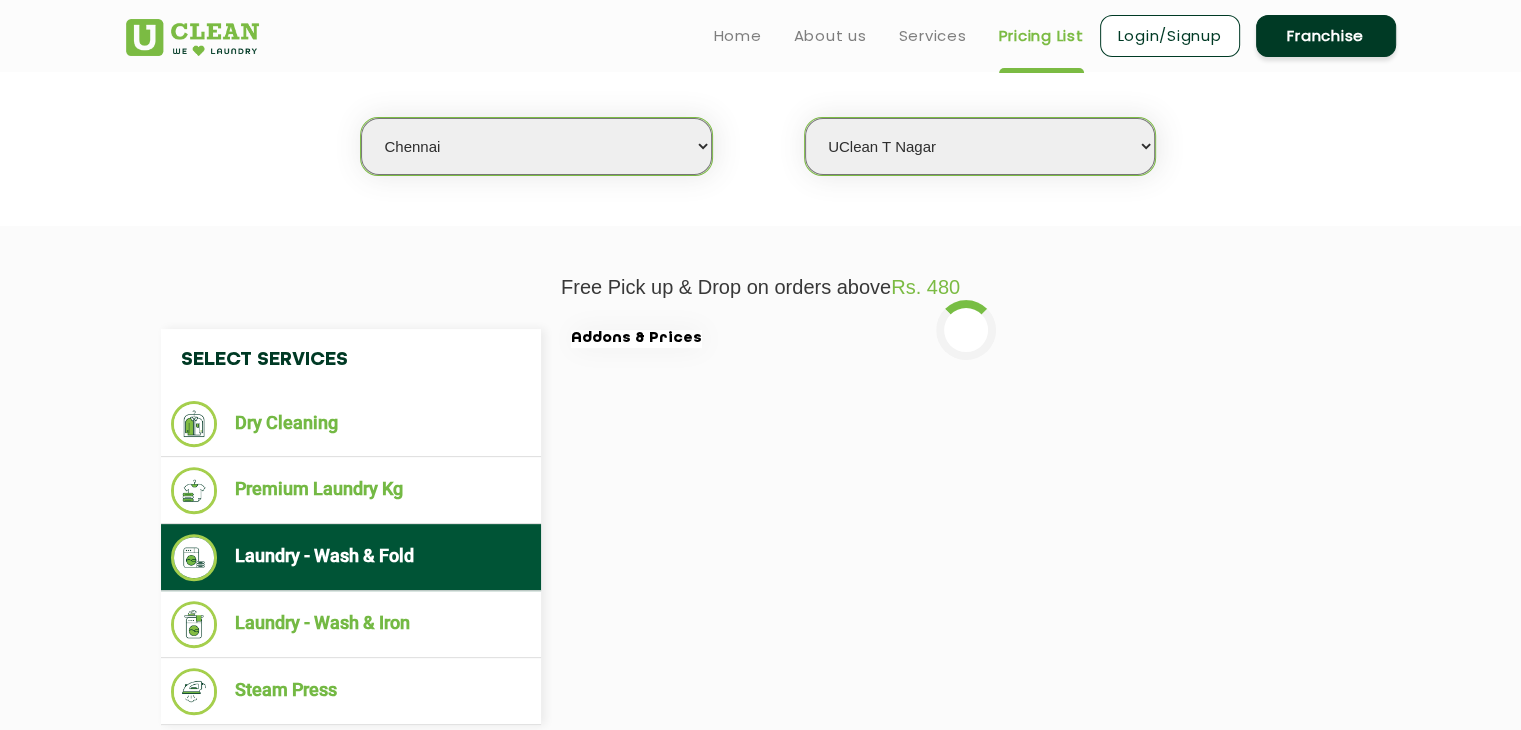 scroll, scrollTop: 483, scrollLeft: 0, axis: vertical 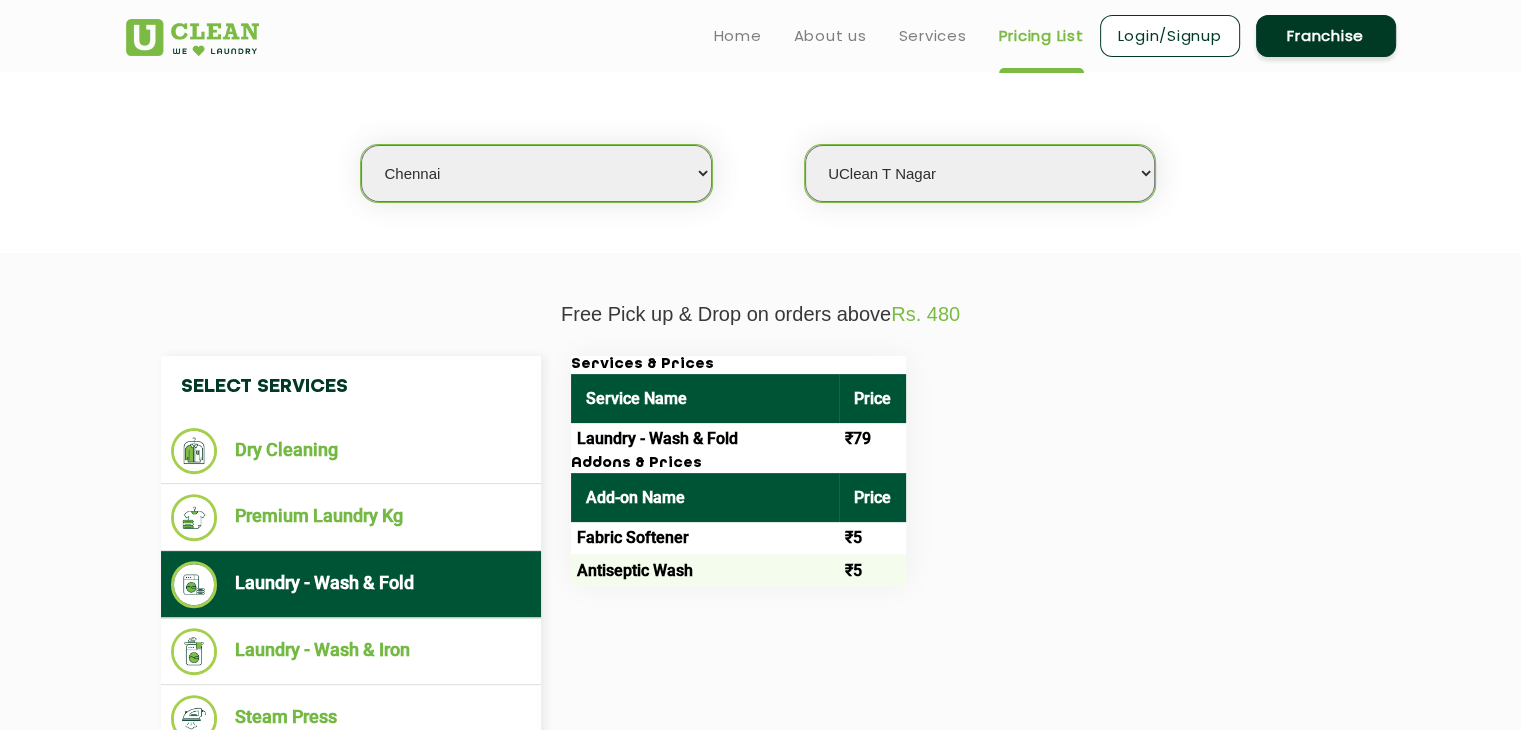 drag, startPoint x: 1501, startPoint y: 274, endPoint x: 1508, endPoint y: 303, distance: 29.832869 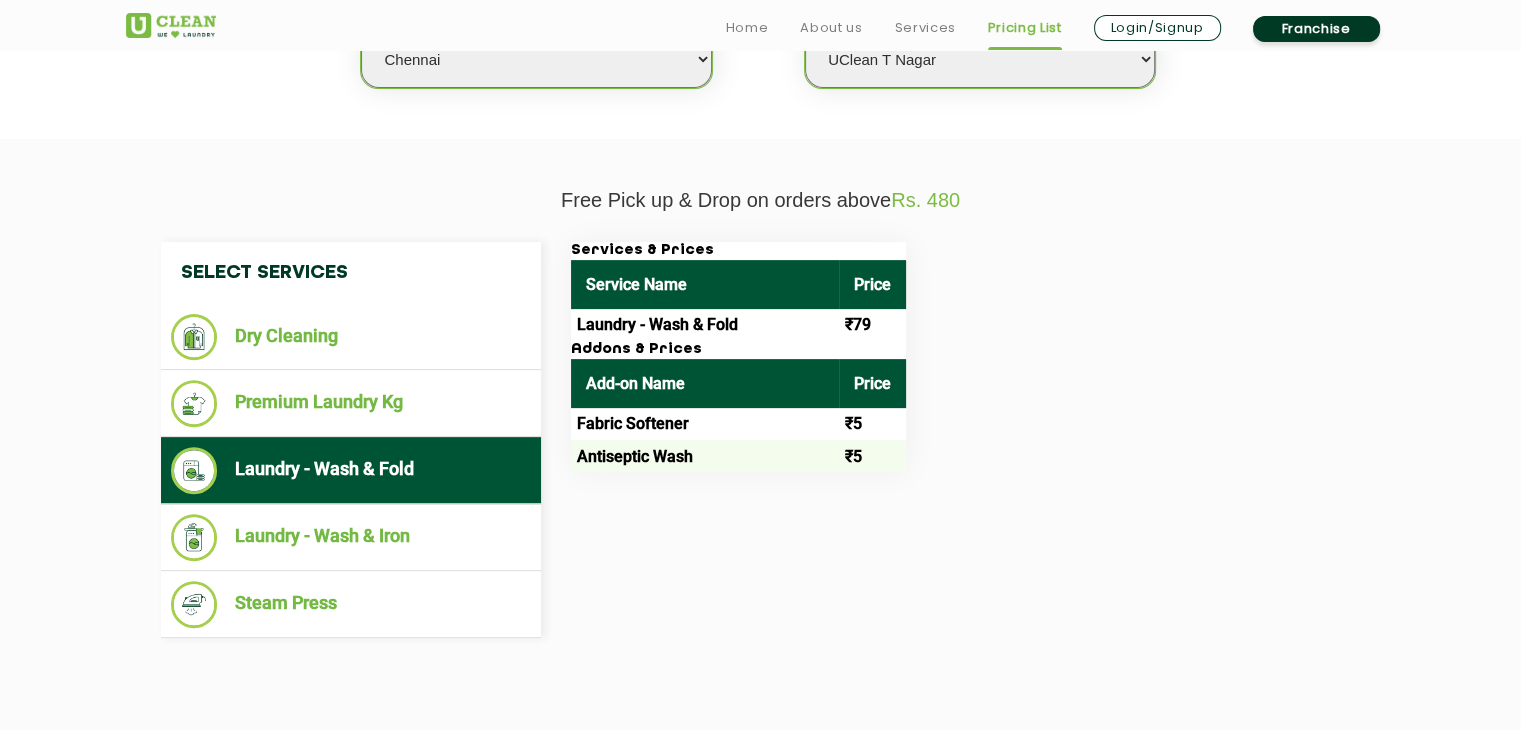 scroll, scrollTop: 600, scrollLeft: 0, axis: vertical 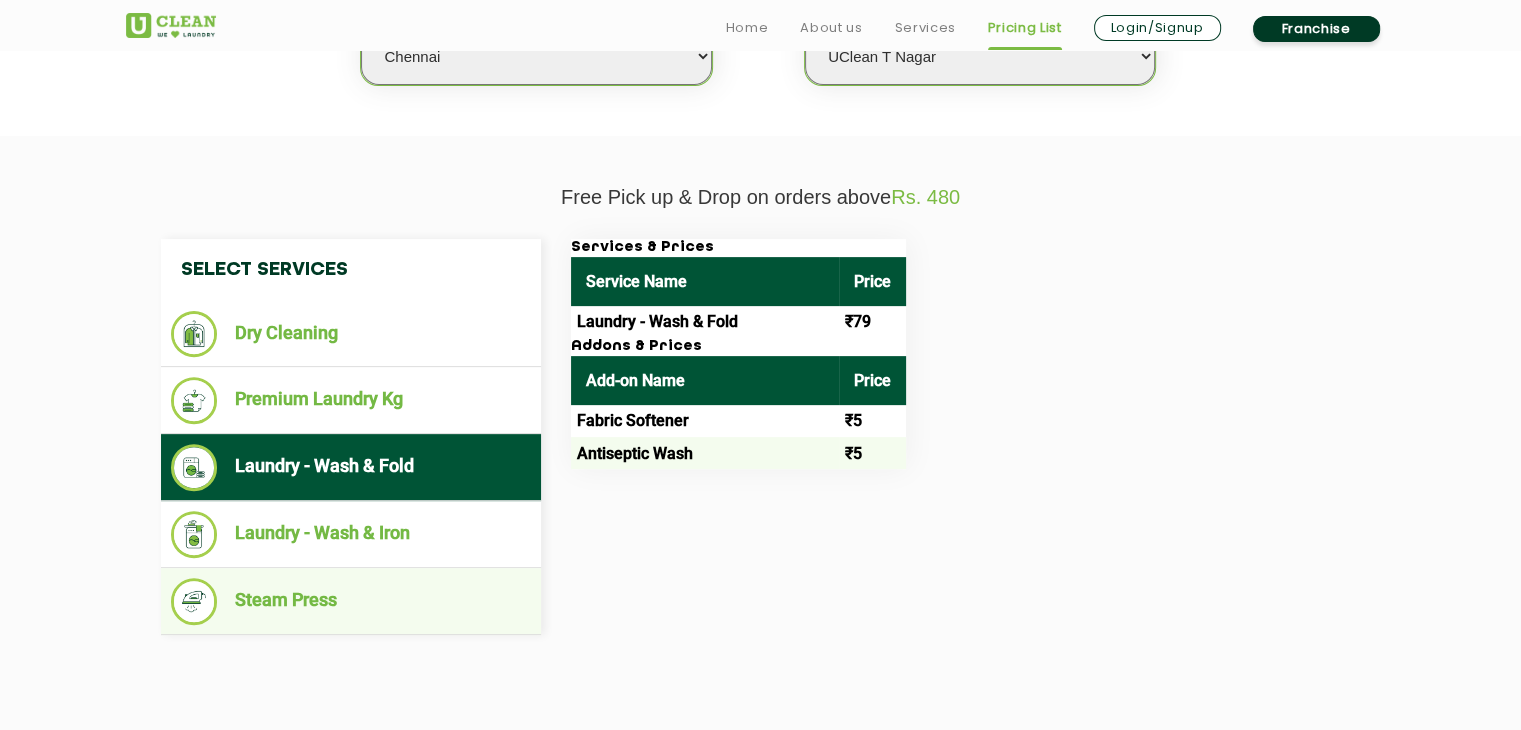 click on "Steam Press" at bounding box center [351, 601] 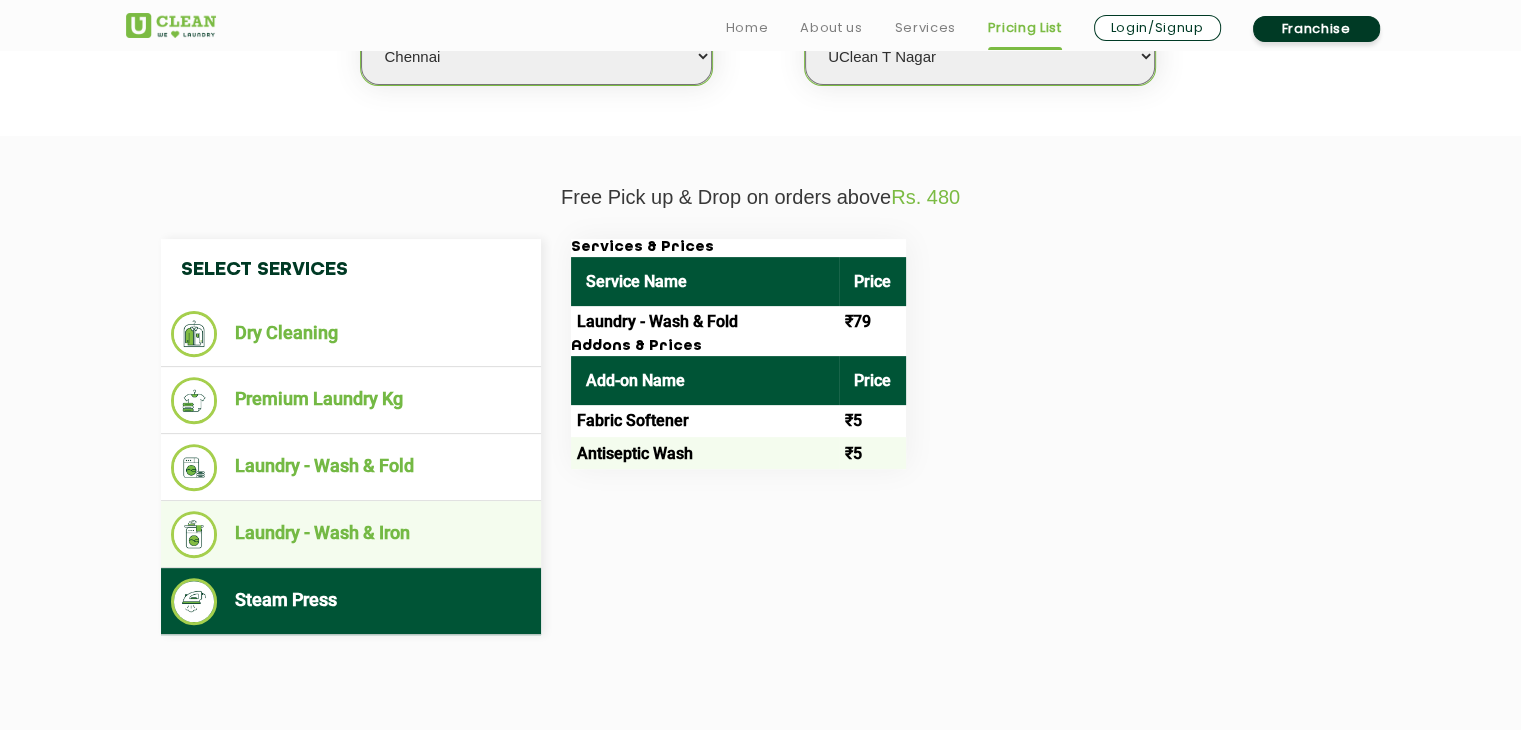 click on "Laundry - Wash & Iron" at bounding box center (351, 534) 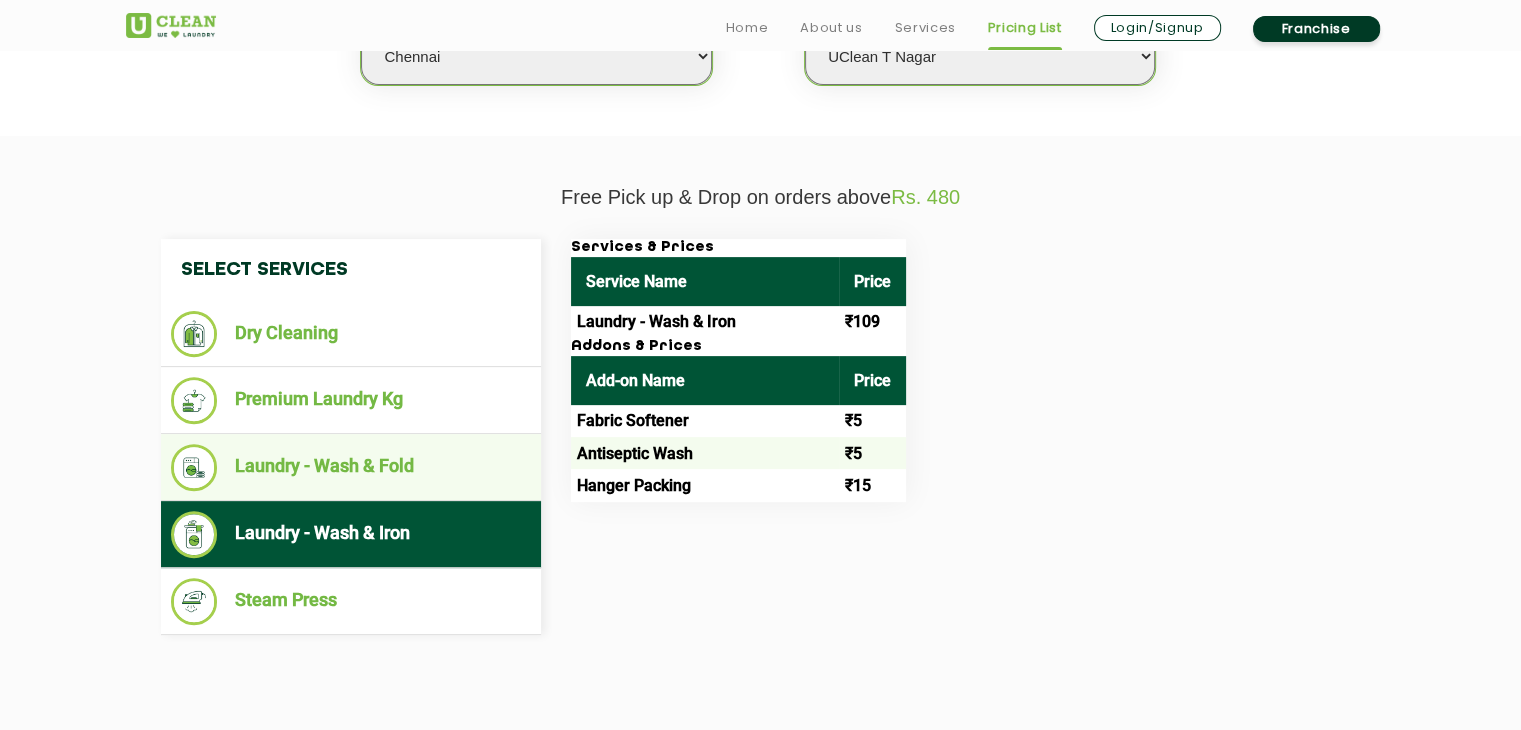 click on "Laundry - Wash & Fold" at bounding box center (351, 467) 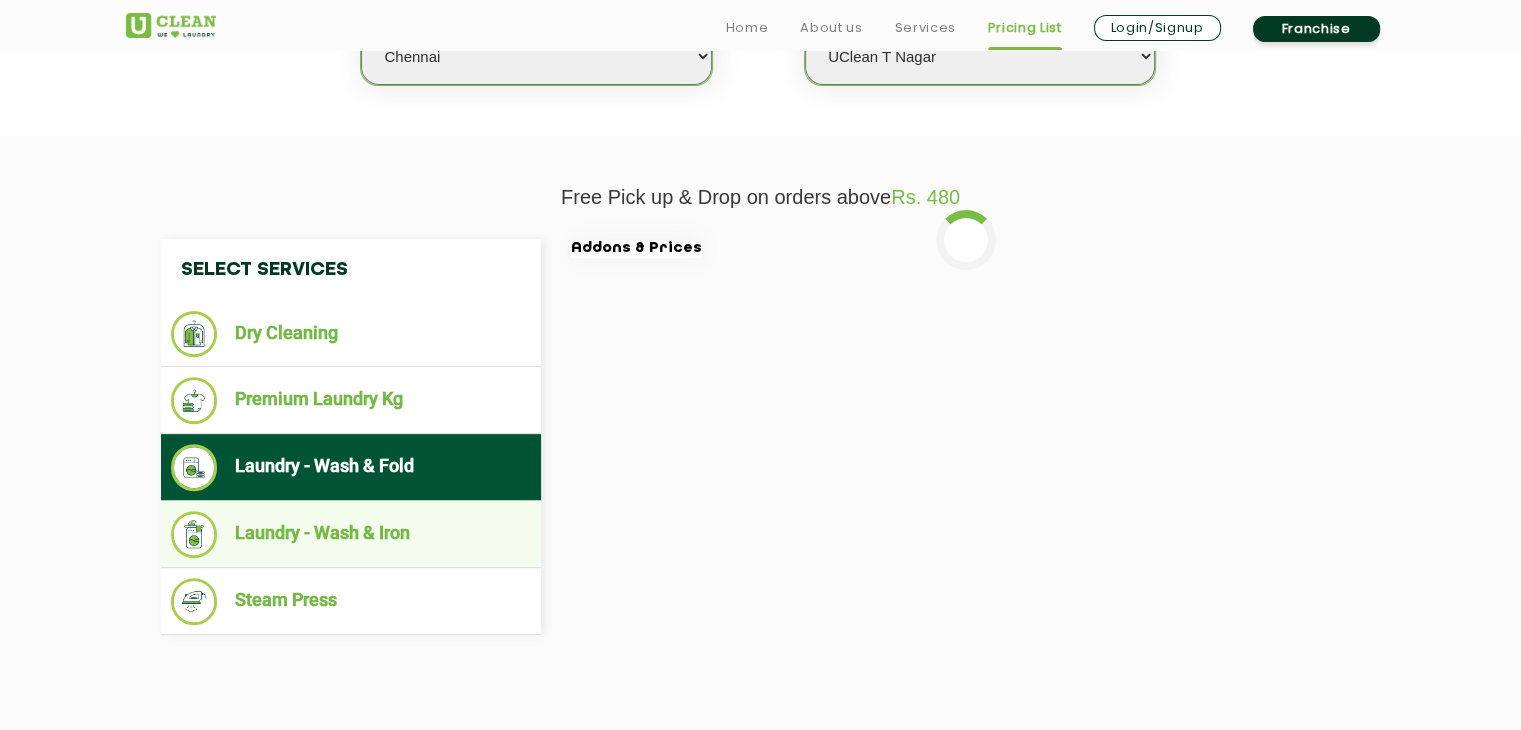 click on "Laundry - Wash & Iron" at bounding box center [351, 534] 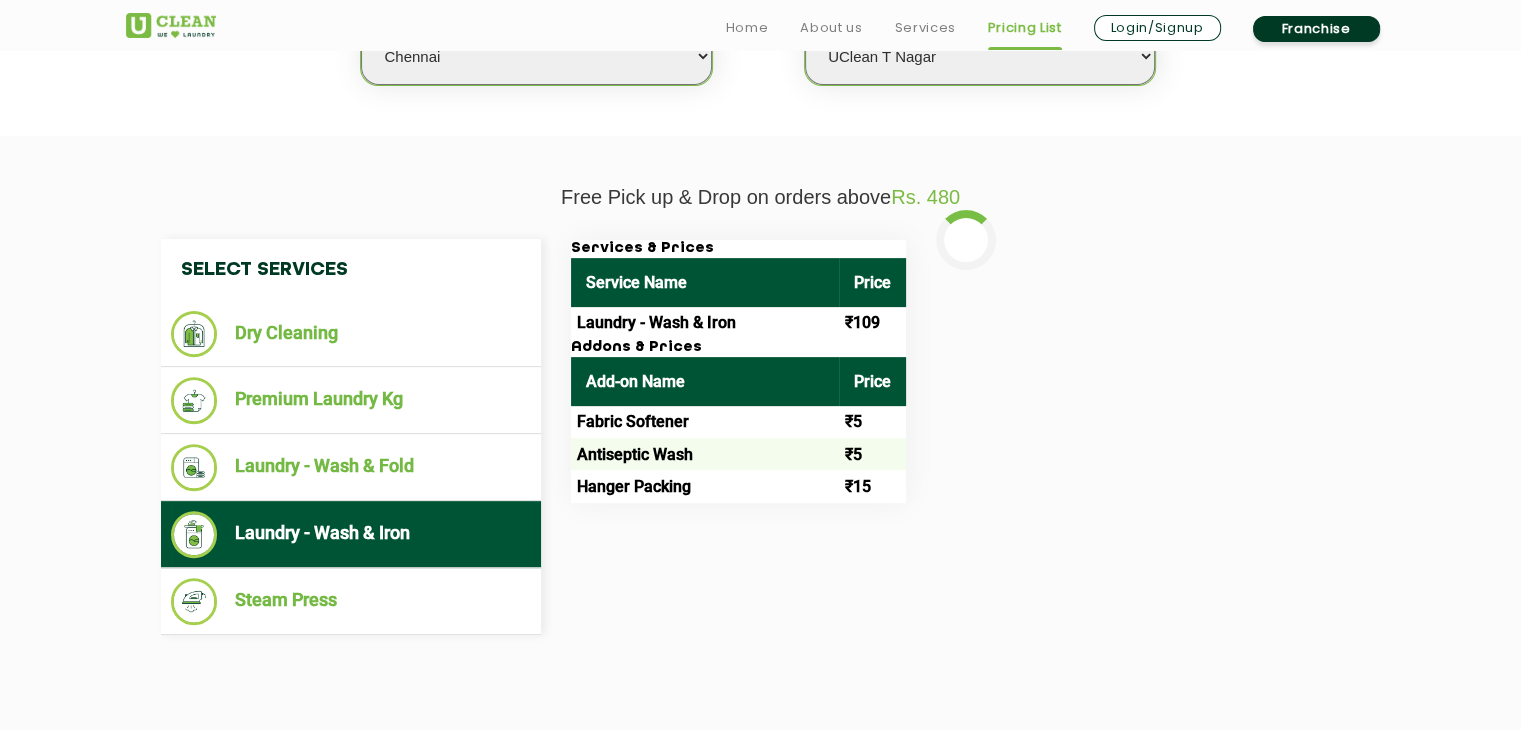 click on "Laundry - Wash & Iron" at bounding box center (351, 534) 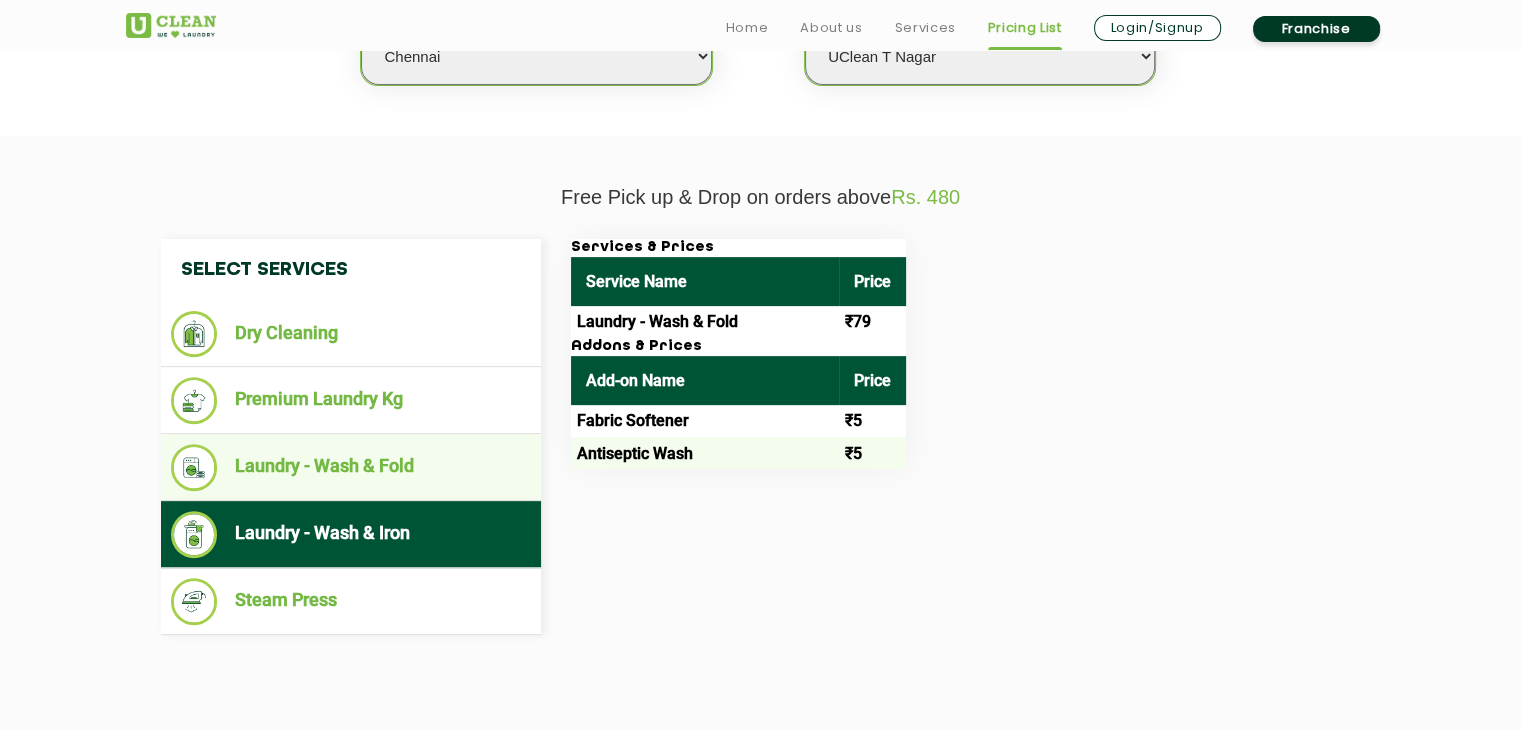 click on "Laundry - Wash & Fold" at bounding box center (351, 467) 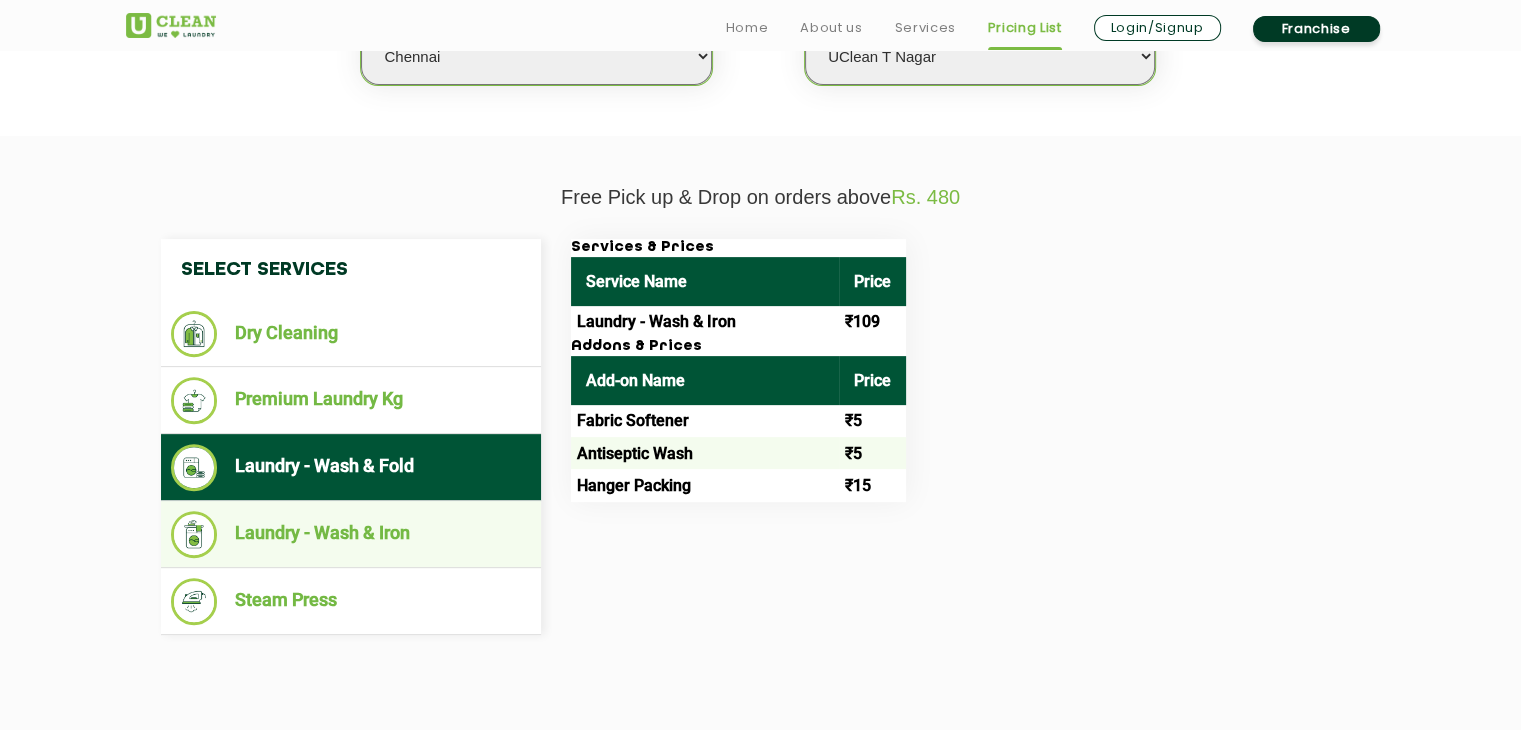 click on "Laundry - Wash & Iron" at bounding box center (351, 534) 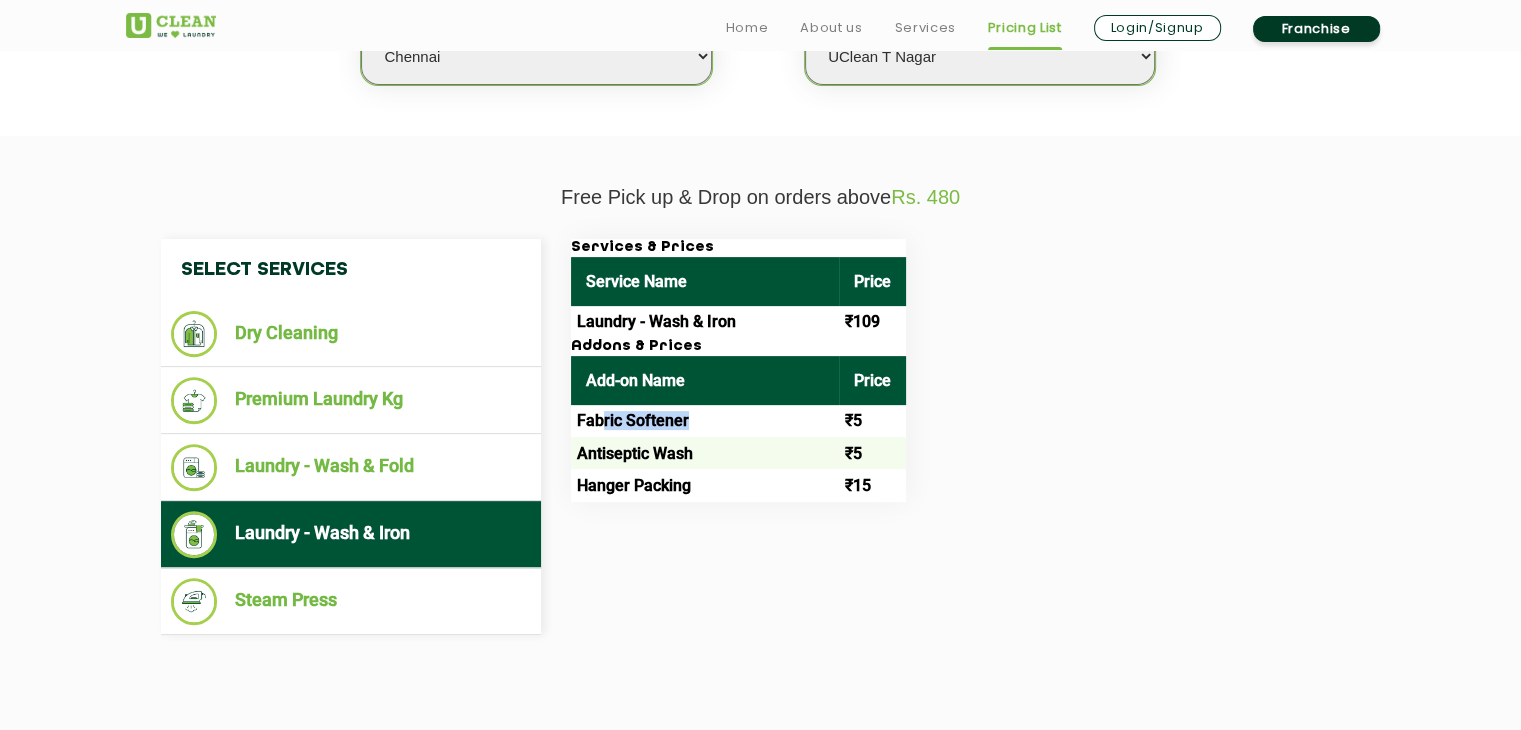 drag, startPoint x: 599, startPoint y: 429, endPoint x: 688, endPoint y: 422, distance: 89.27486 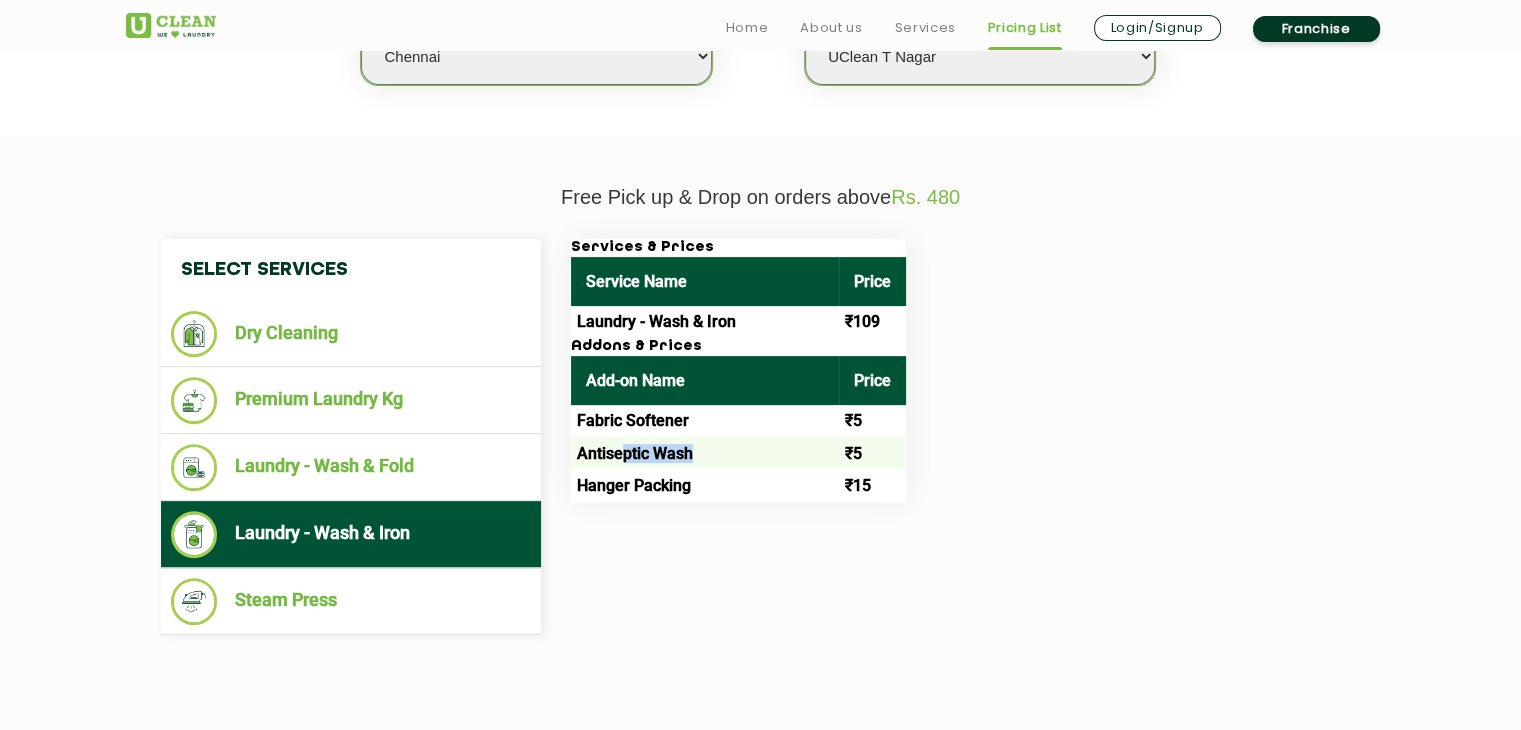 drag, startPoint x: 620, startPoint y: 463, endPoint x: 696, endPoint y: 450, distance: 77.10383 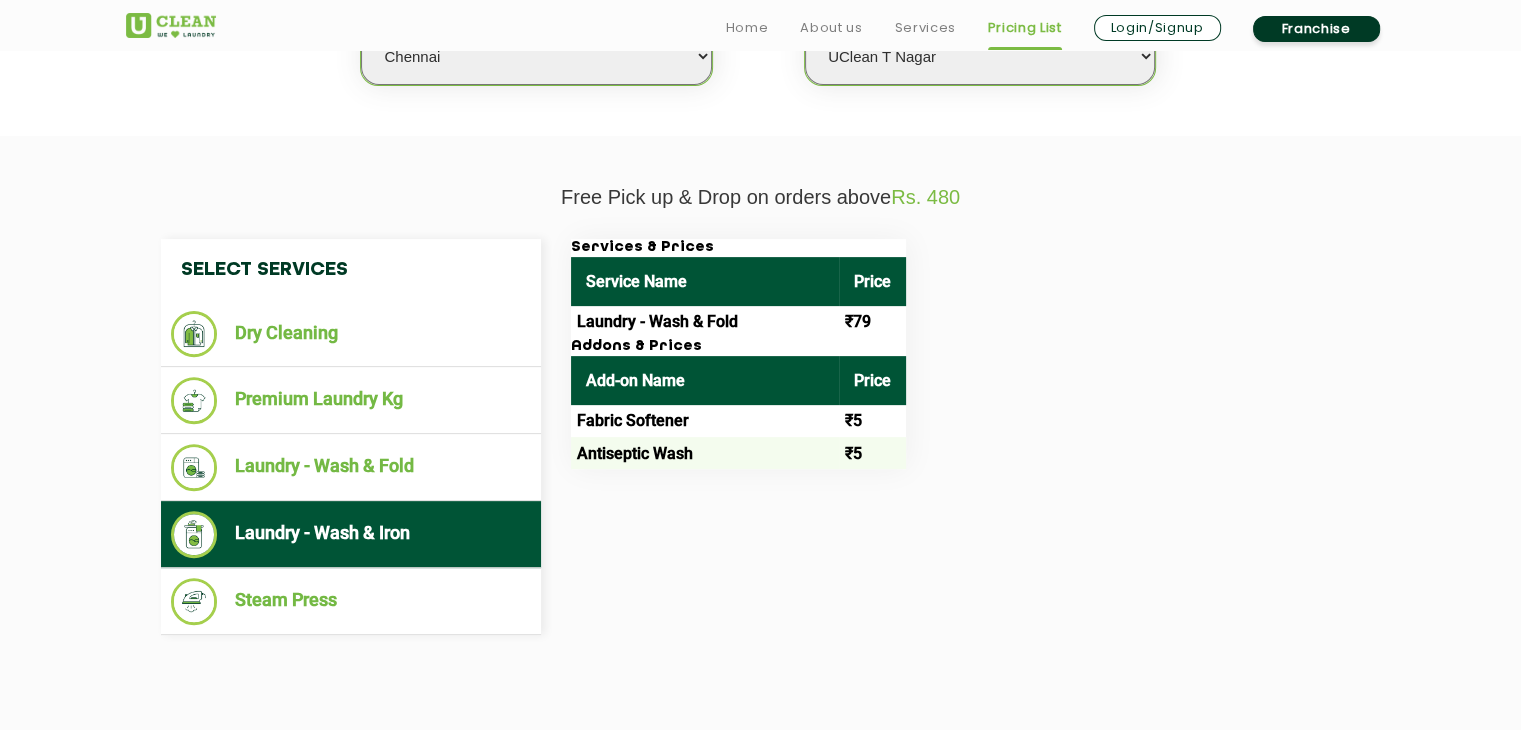 click on "Antiseptic Wash" at bounding box center [705, 453] 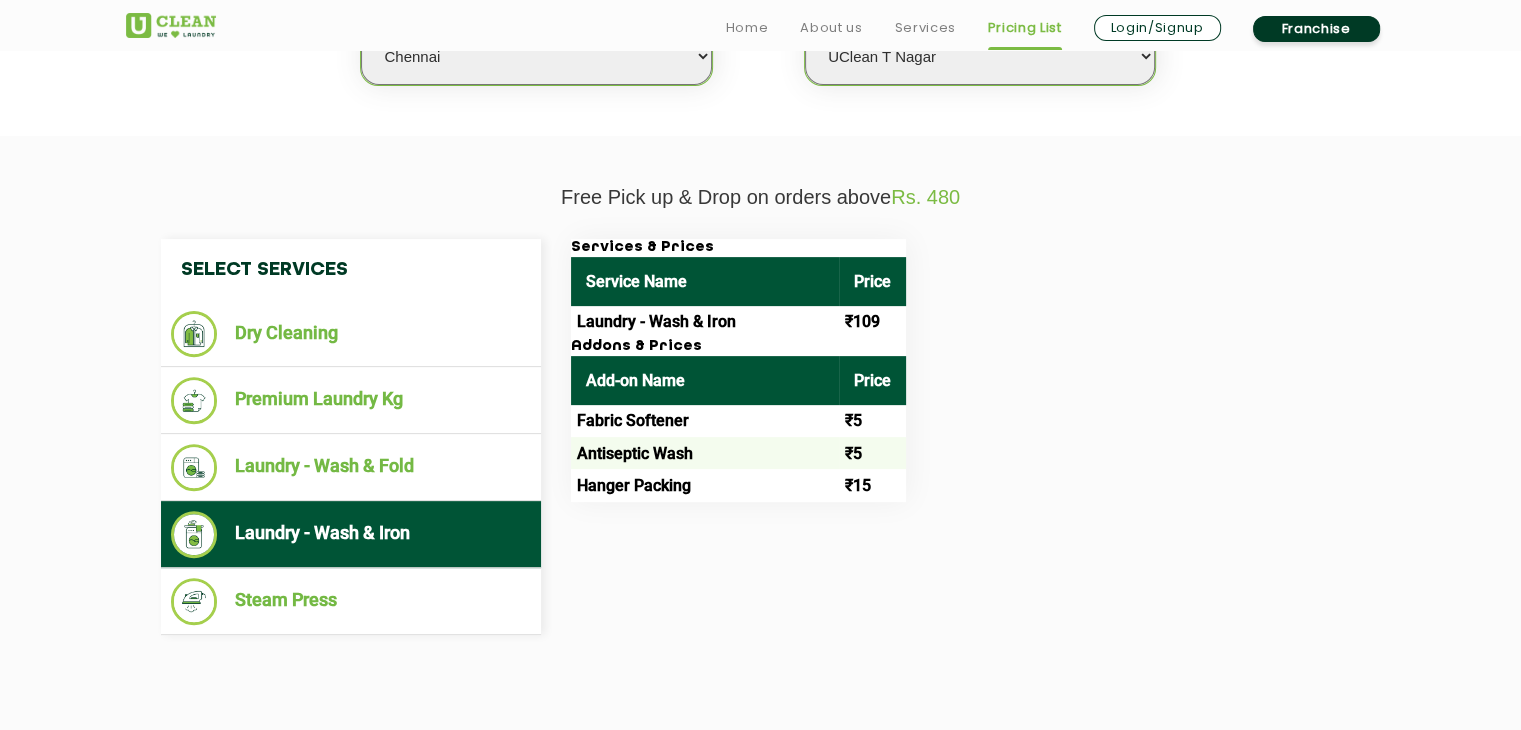 click on "Select Services Dry Cleaning Premium Laundry Kg Laundry - Wash & Fold Laundry - Wash & Iron Steam Press Services & Prices Service Name Price Laundry - Wash & Iron ₹109 Addons & Prices Add-on Name Price Fabric Softener ₹5 Antiseptic Wash ₹5 Hanger Packing ₹15" 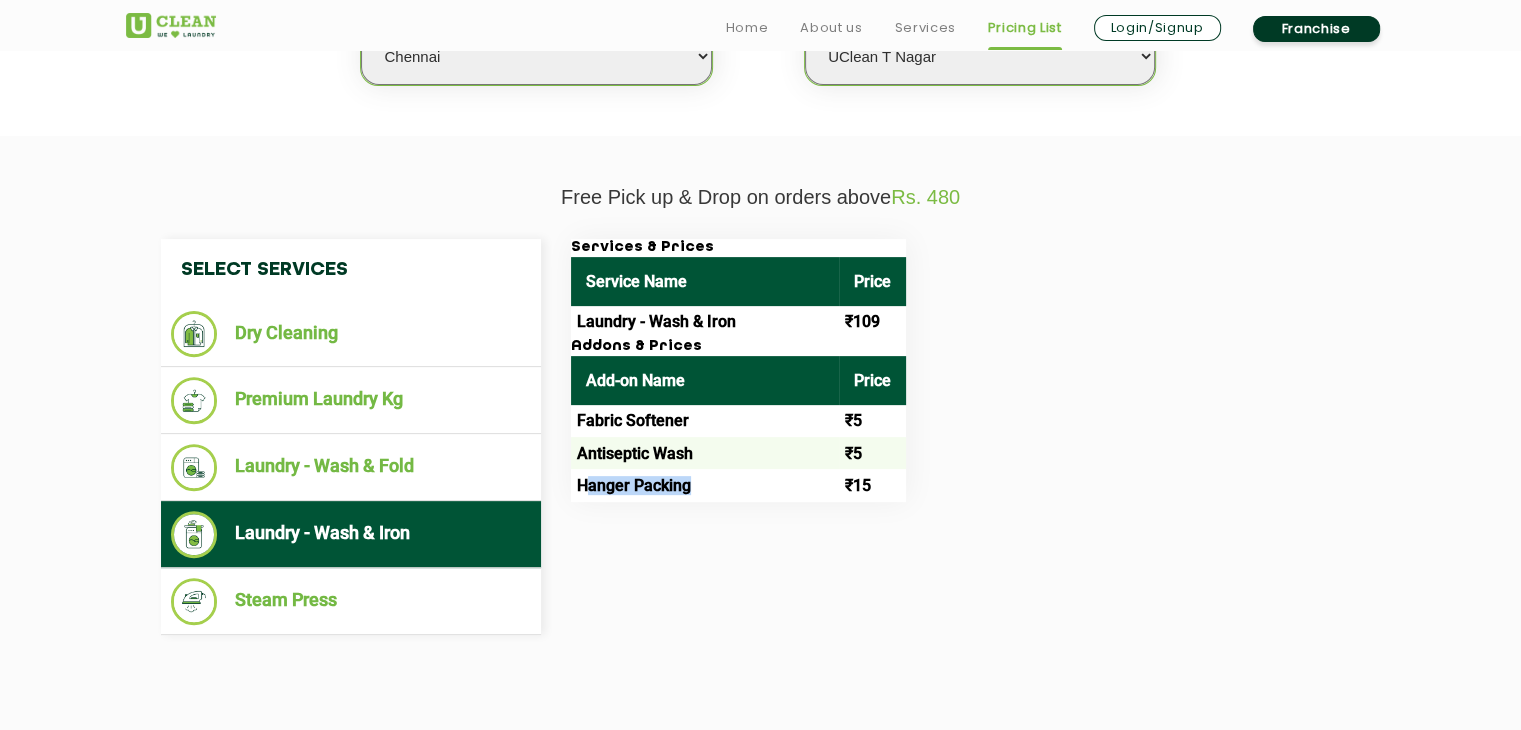drag, startPoint x: 713, startPoint y: 484, endPoint x: 592, endPoint y: 472, distance: 121.59358 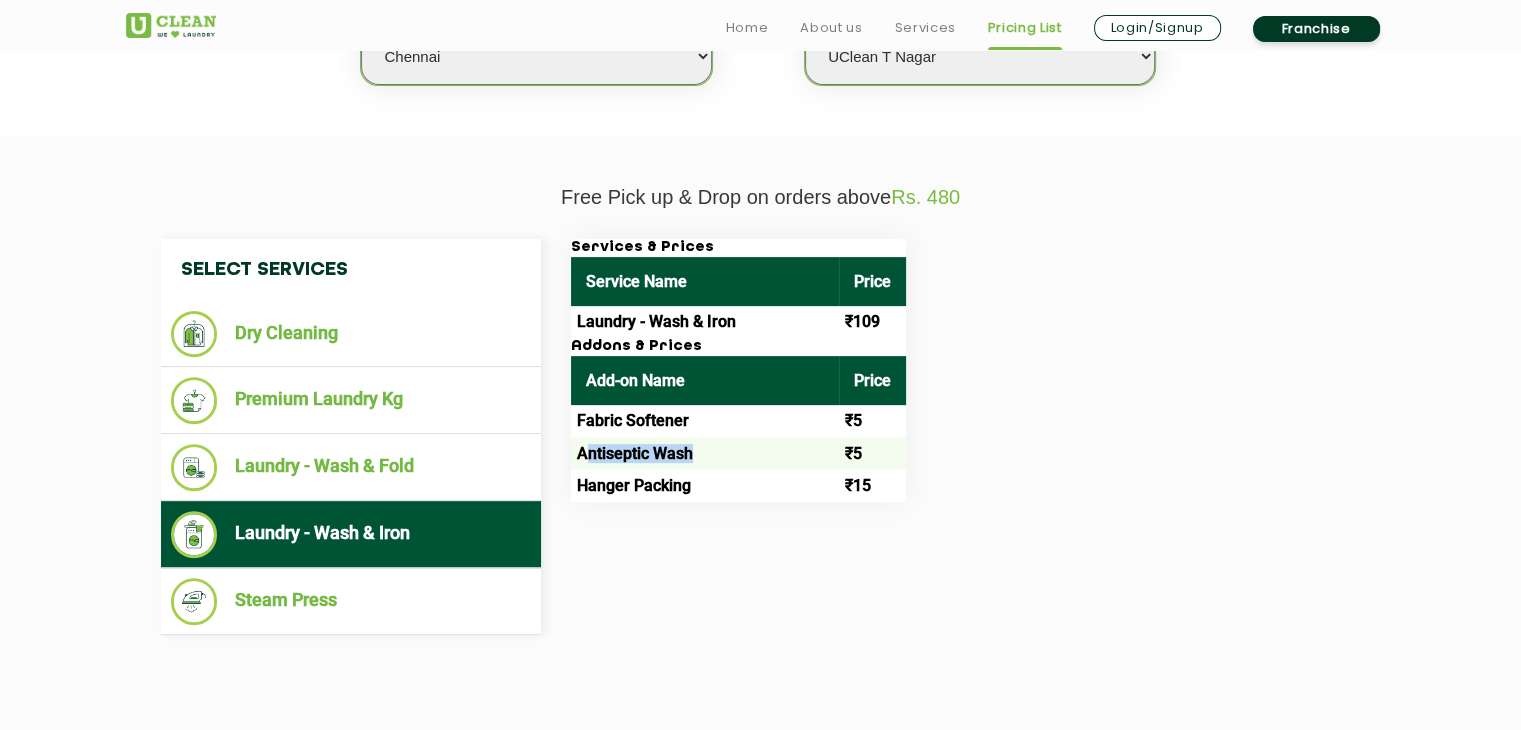 drag, startPoint x: 708, startPoint y: 457, endPoint x: 589, endPoint y: 449, distance: 119.26861 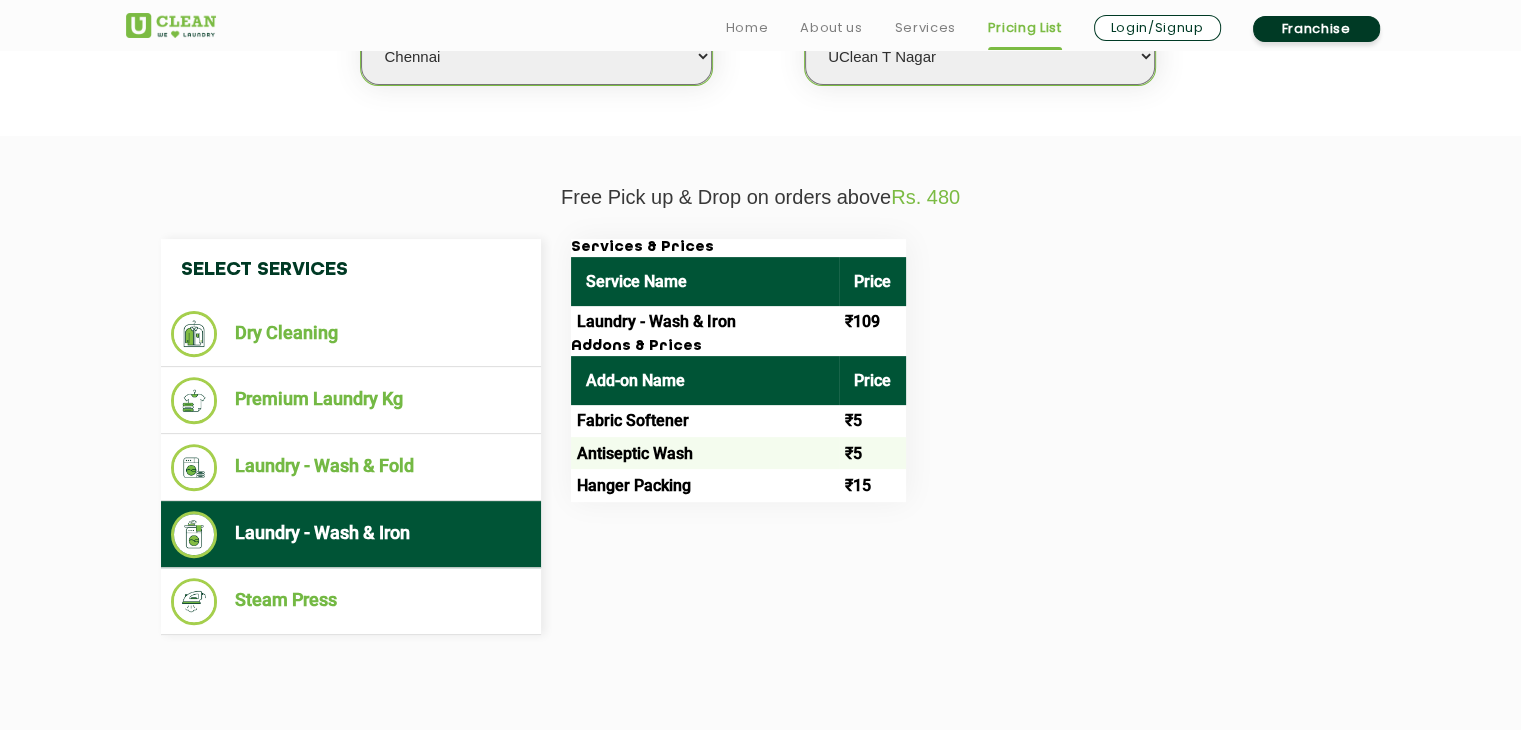 click on "Select Services Dry Cleaning Premium Laundry Kg Laundry - Wash & Fold Laundry - Wash & Iron Steam Press Services & Prices Service Name Price Laundry - Wash & Iron ₹109 Addons & Prices Add-on Name Price Fabric Softener ₹5 Antiseptic Wash ₹5 Hanger Packing ₹15" 